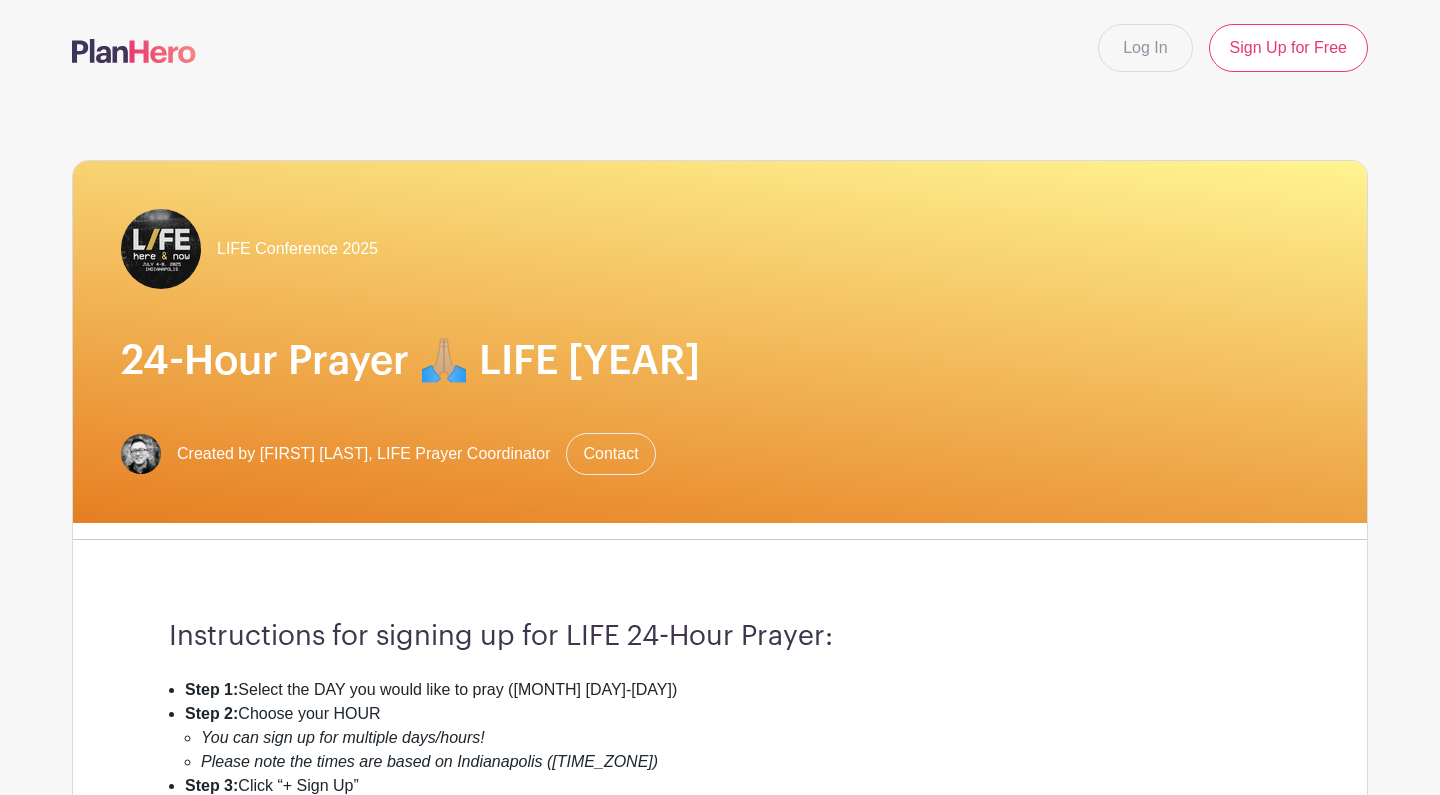 scroll, scrollTop: 0, scrollLeft: 0, axis: both 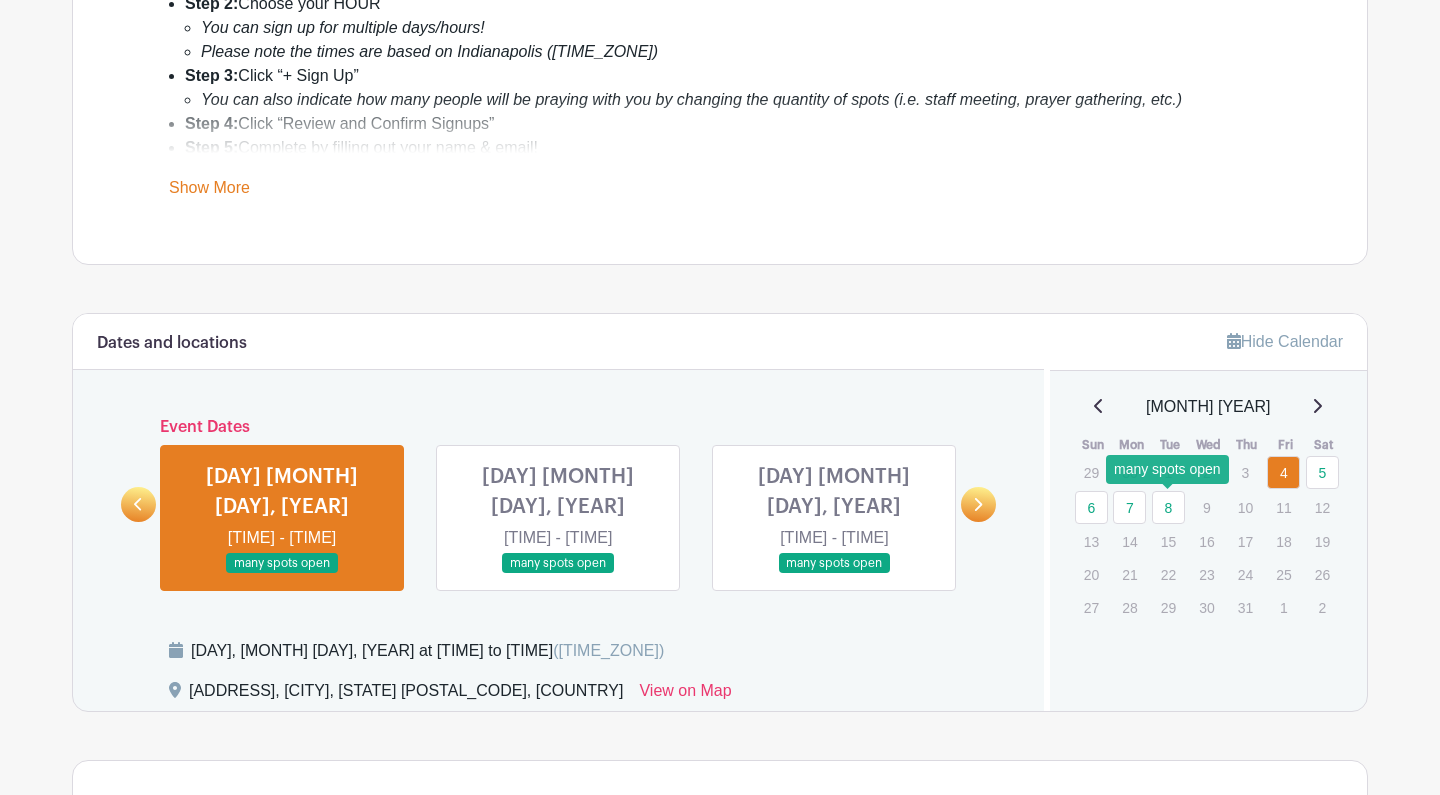 click on "8" at bounding box center (1168, 507) 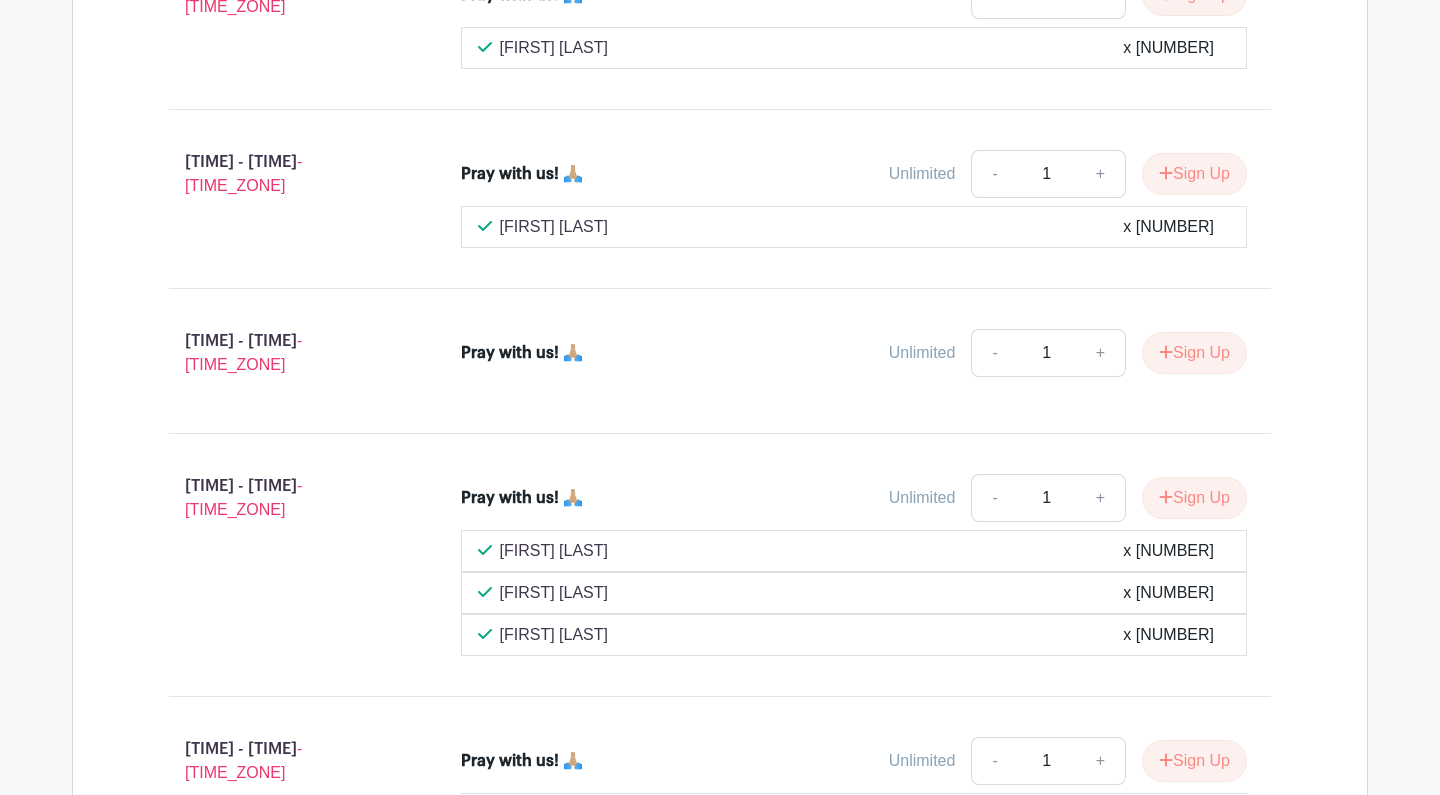 scroll, scrollTop: 1951, scrollLeft: 0, axis: vertical 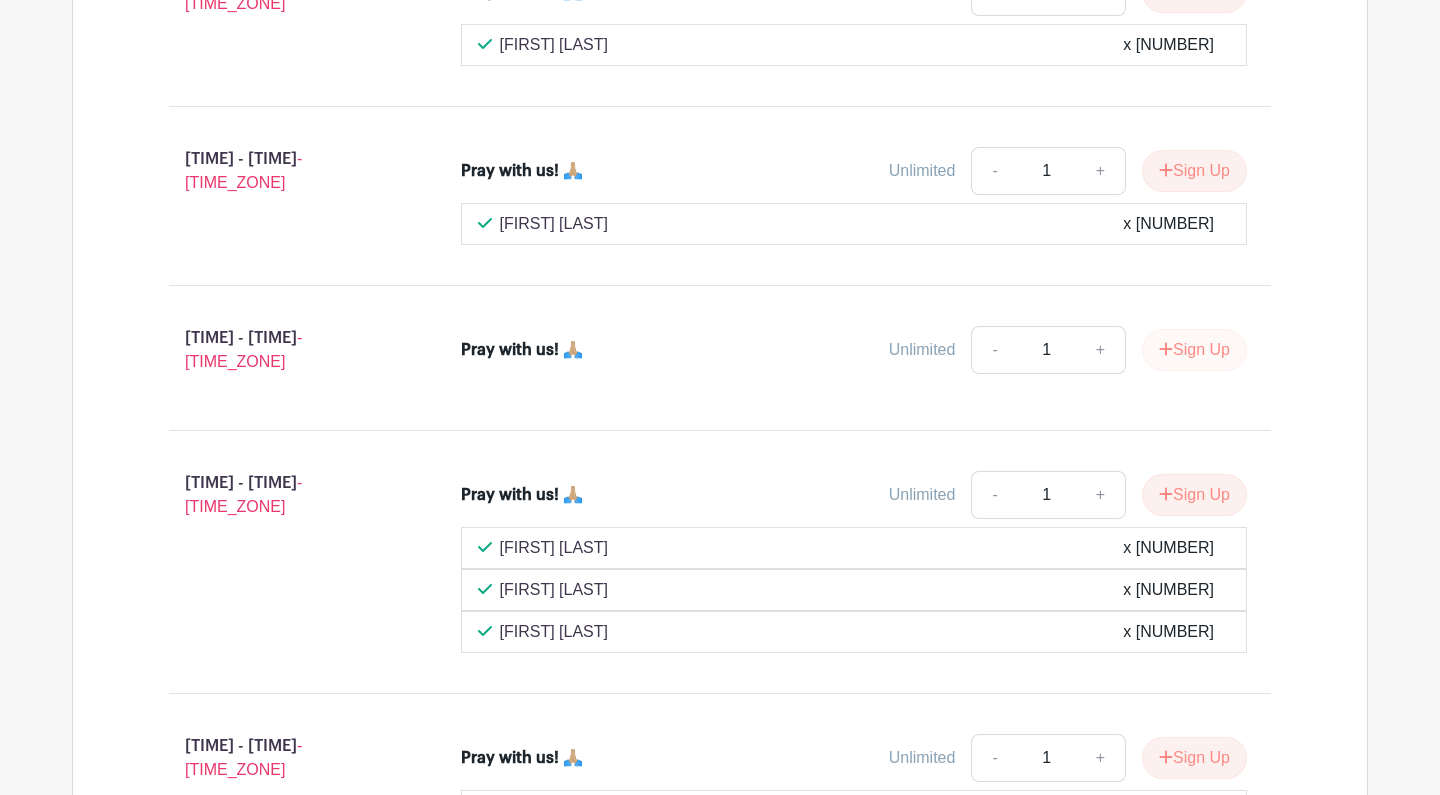 click at bounding box center [1166, 349] 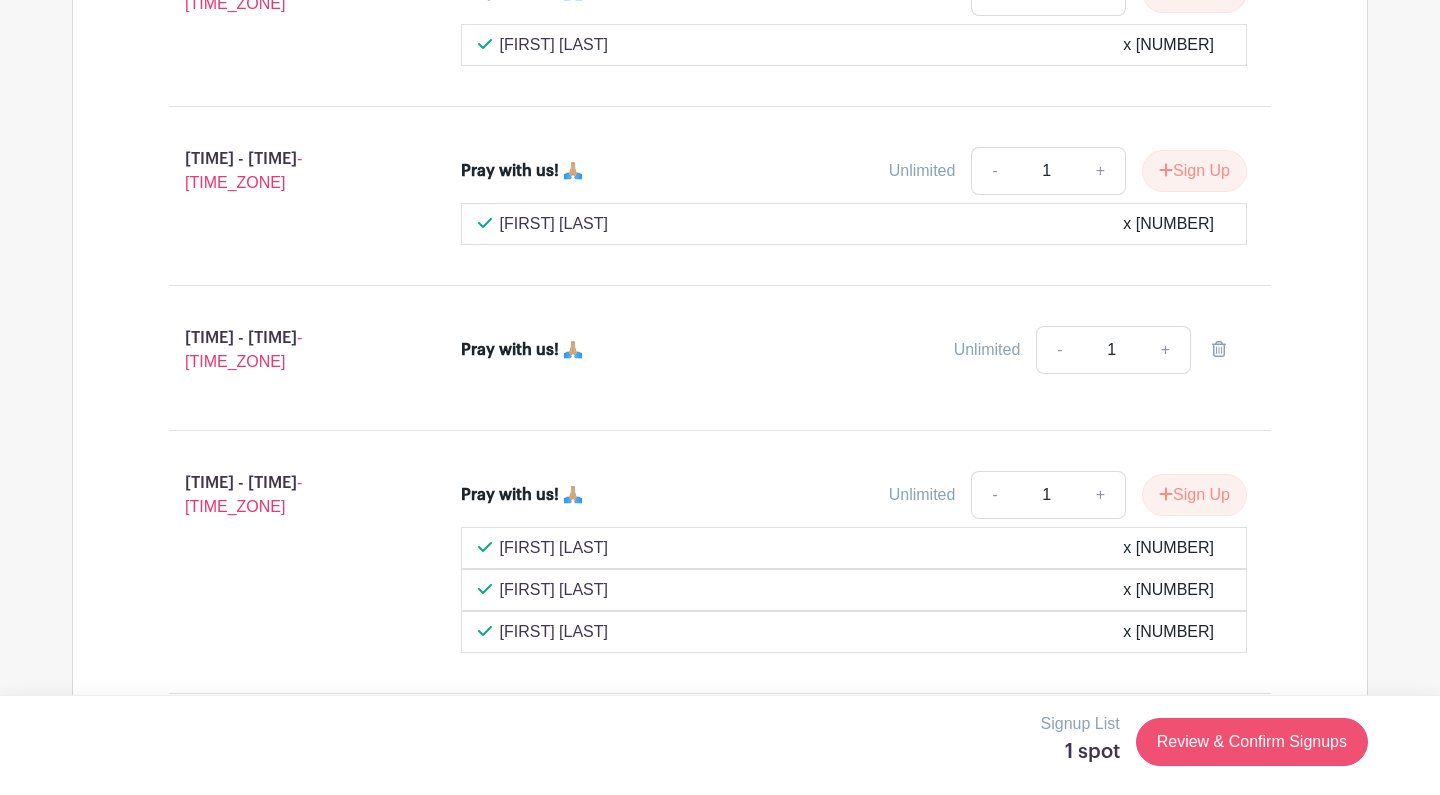 click on "Review & Confirm Signups" at bounding box center (1252, 742) 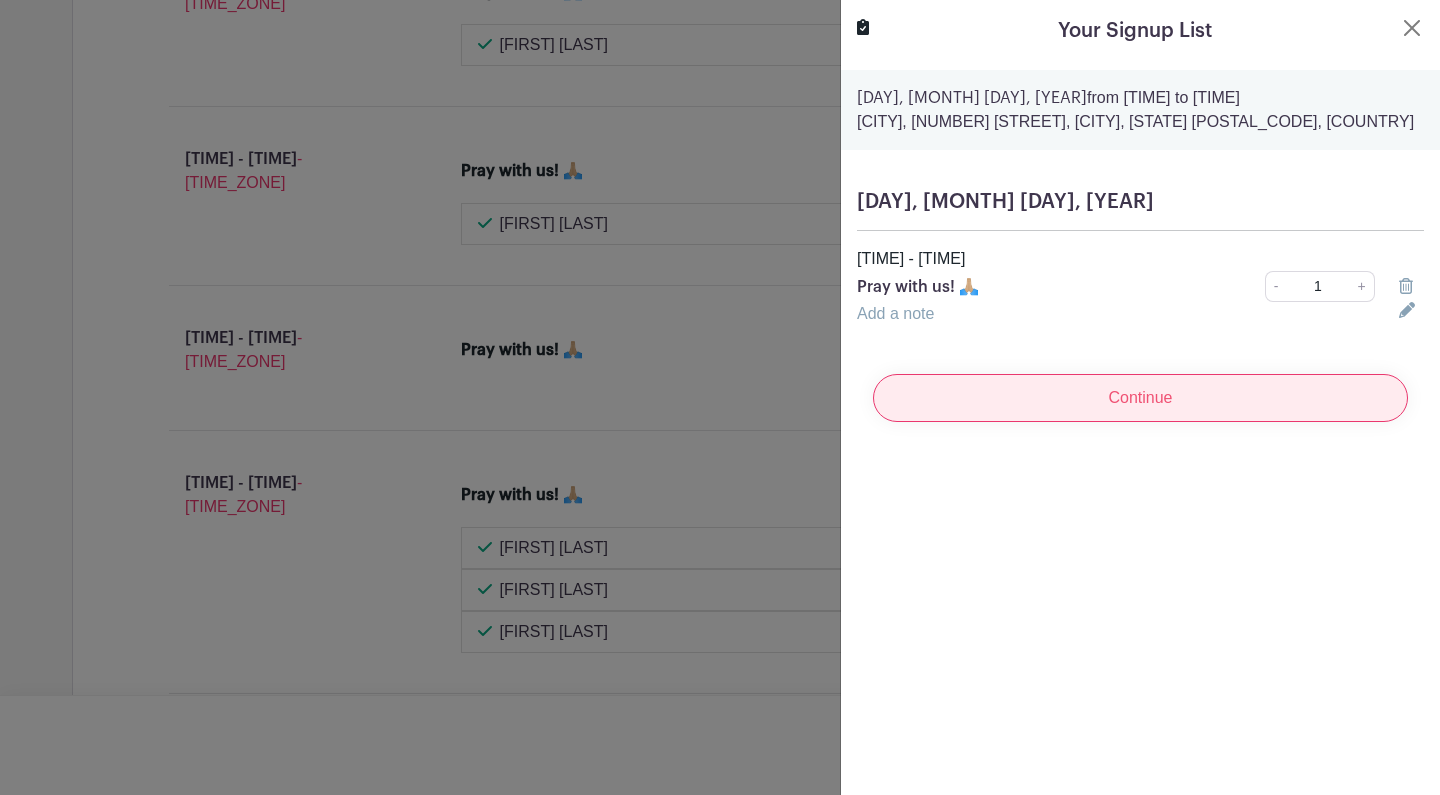 click on "Continue" at bounding box center [1140, 398] 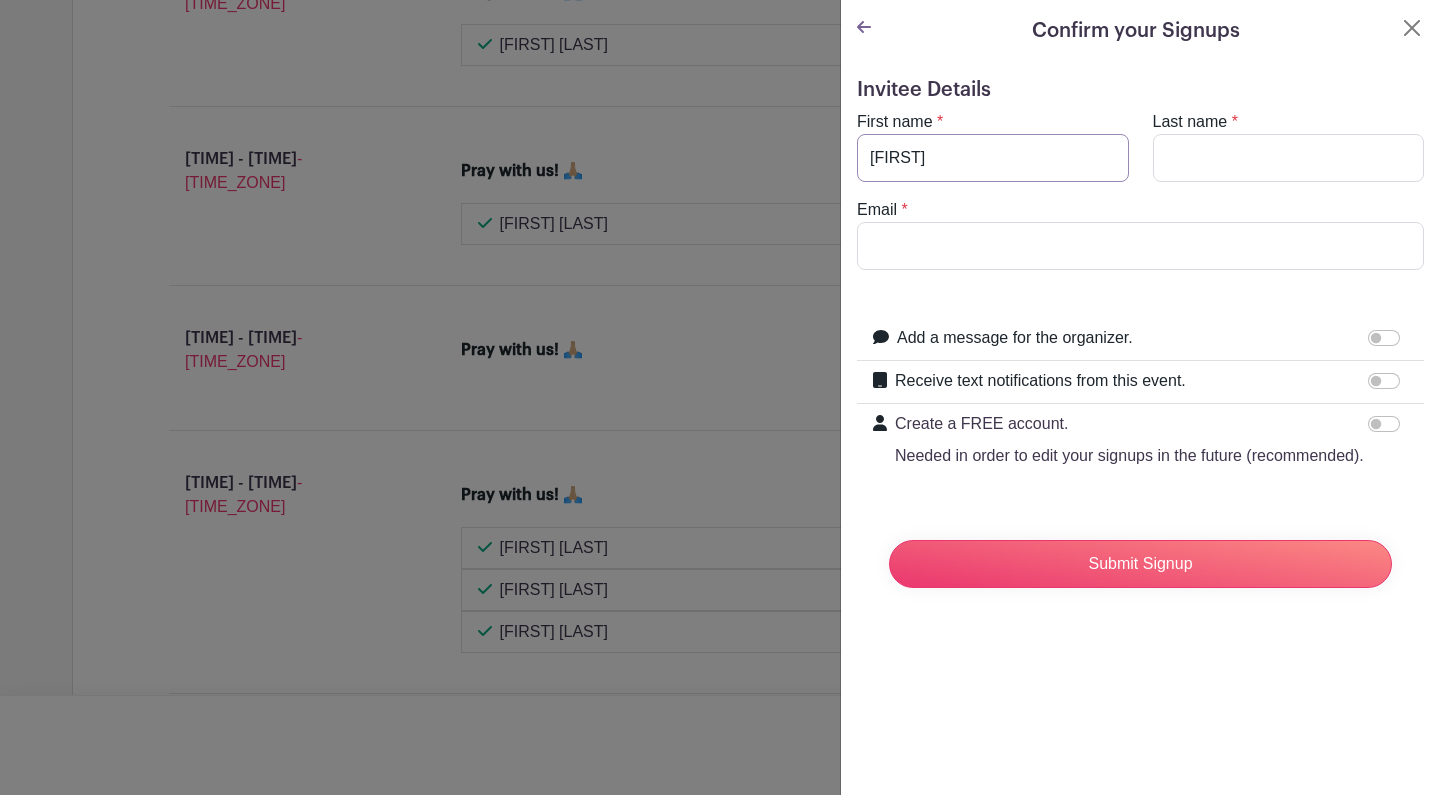 type on "[FIRST]" 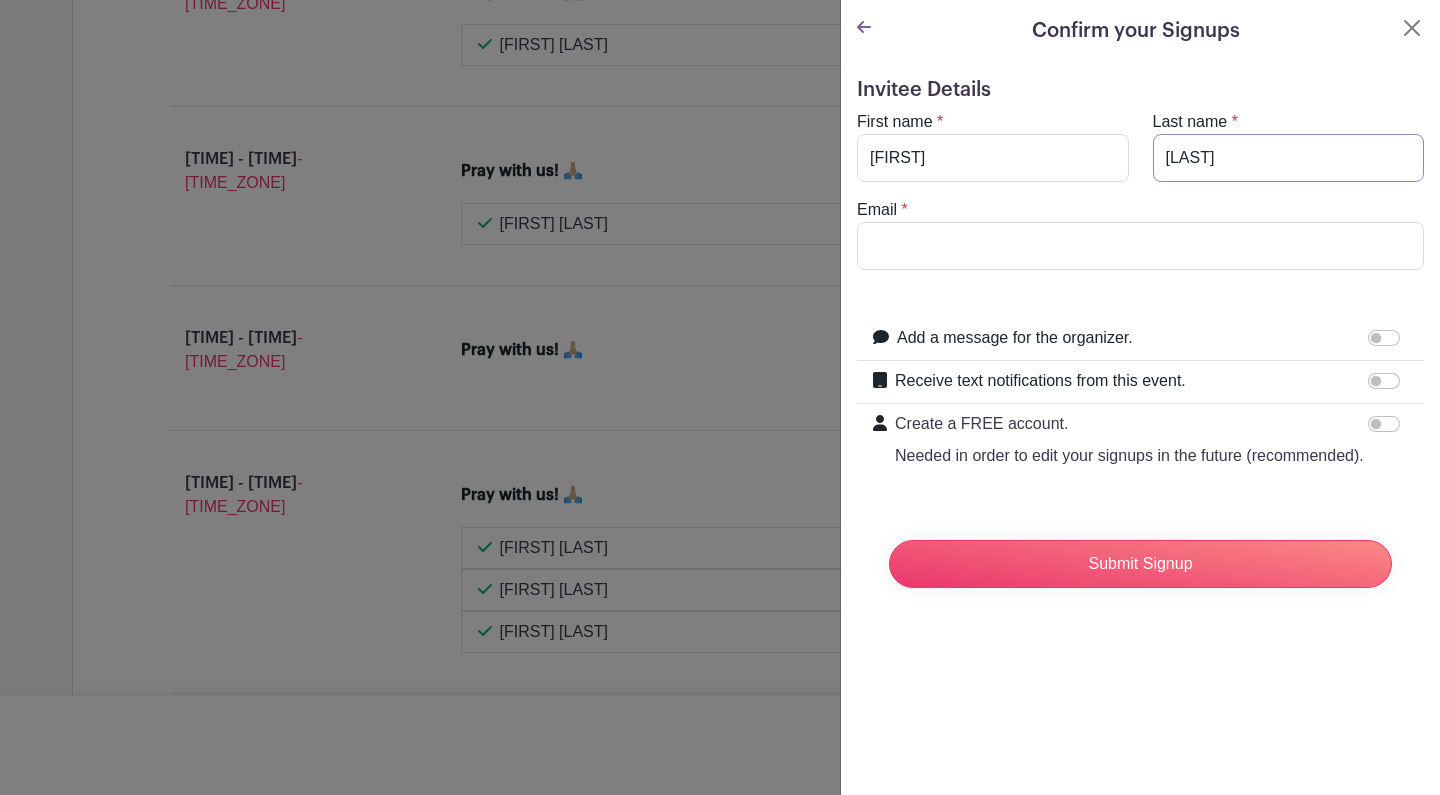 type on "[LAST]" 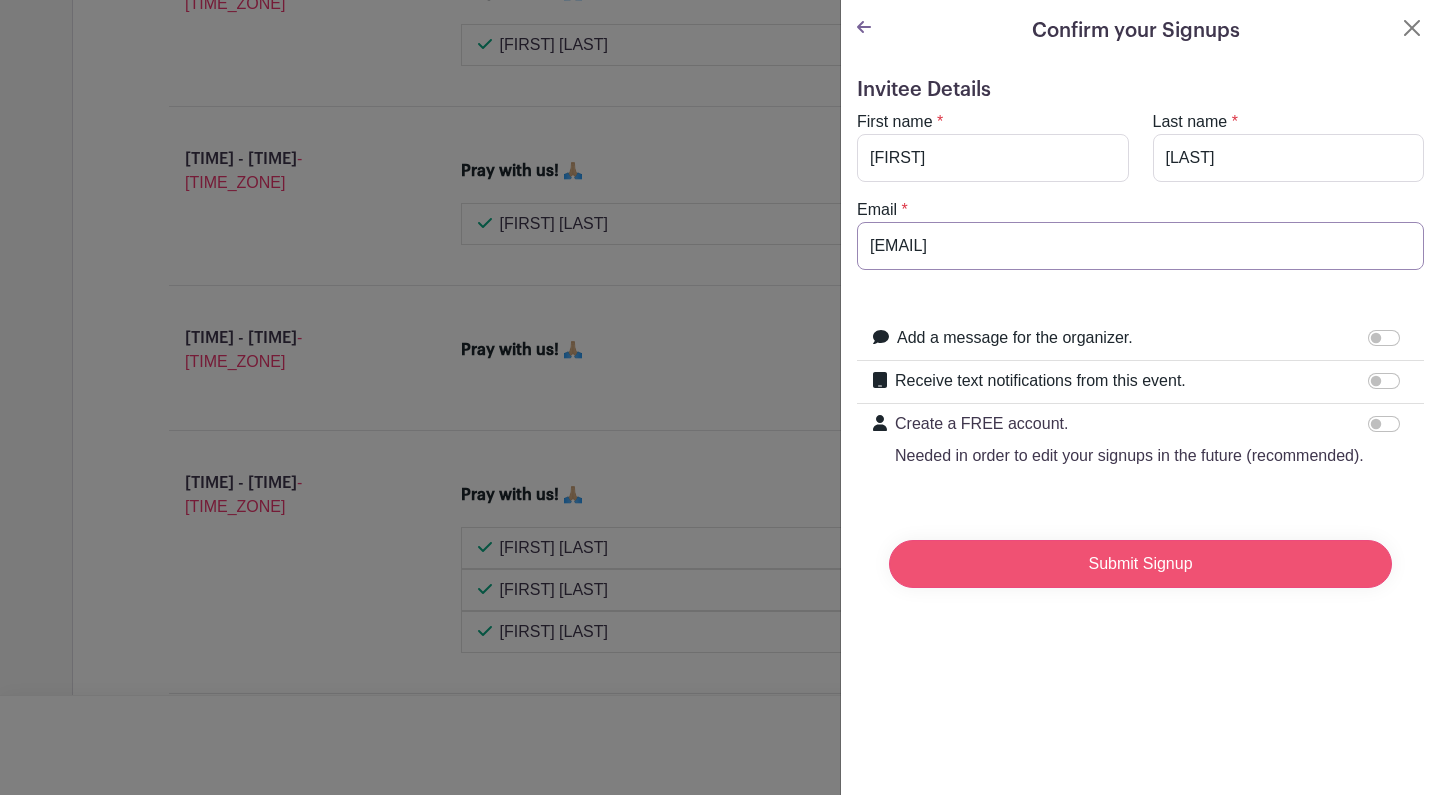 type on "[FIRST]@[DOMAIN]" 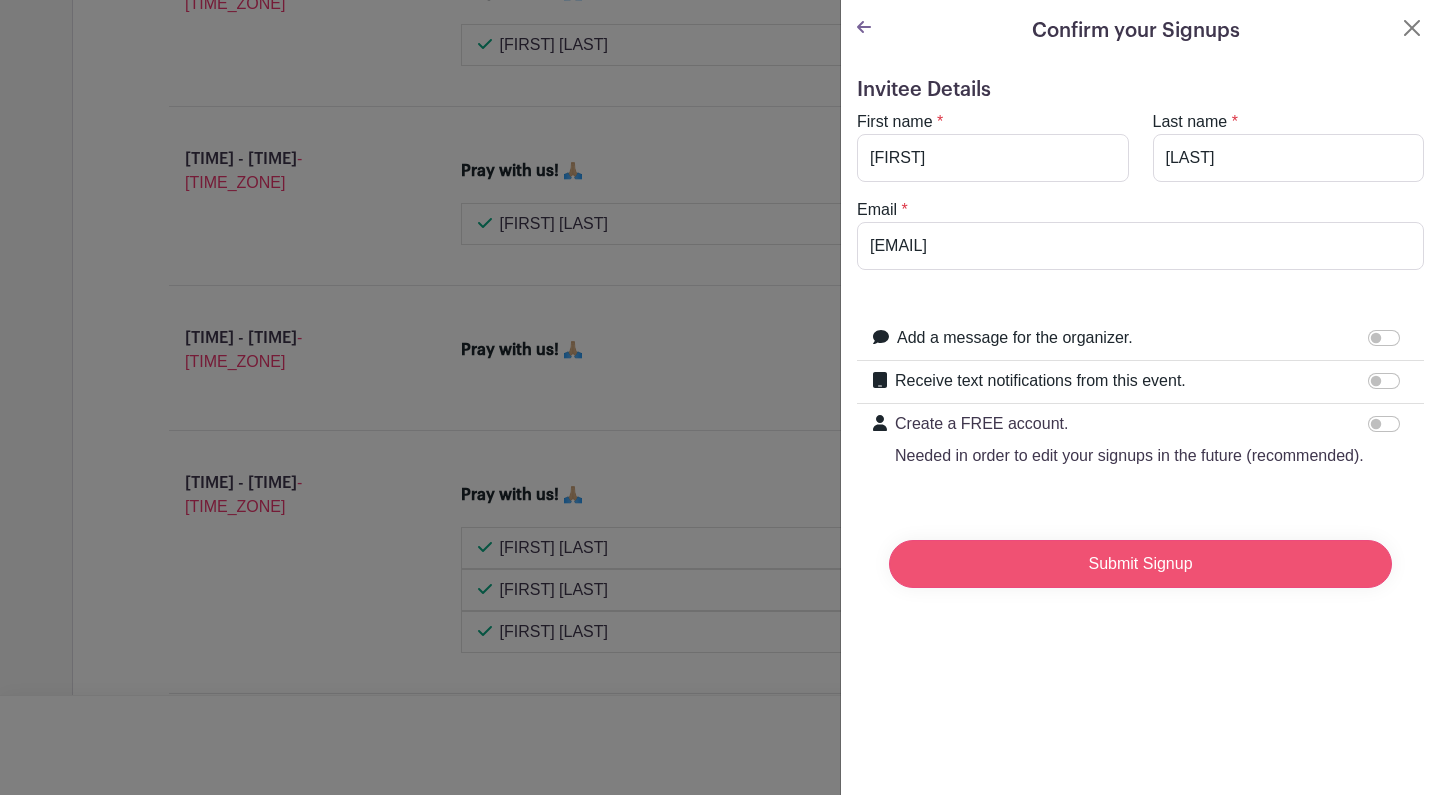 click on "Submit Signup" at bounding box center (1140, 564) 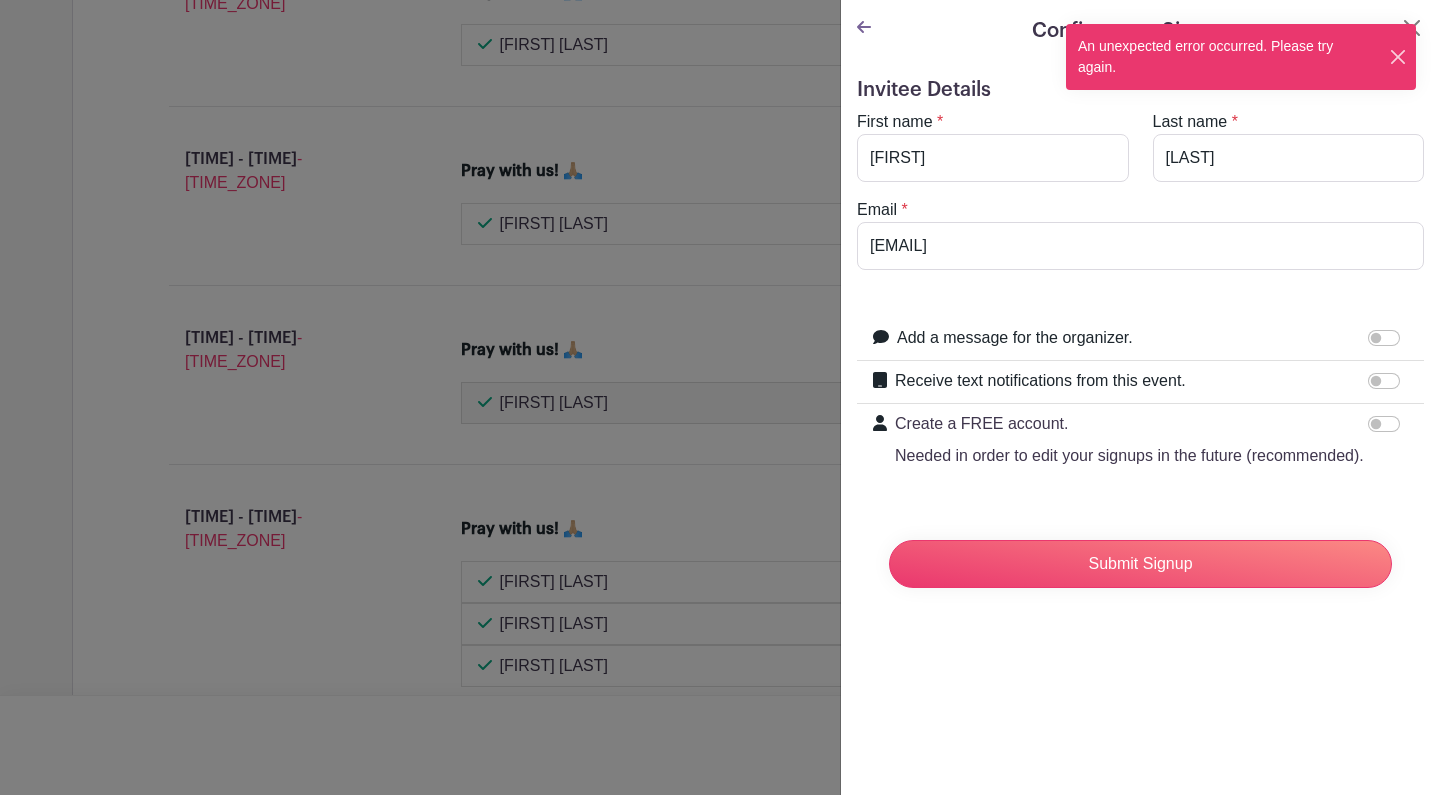 click at bounding box center [1397, 57] 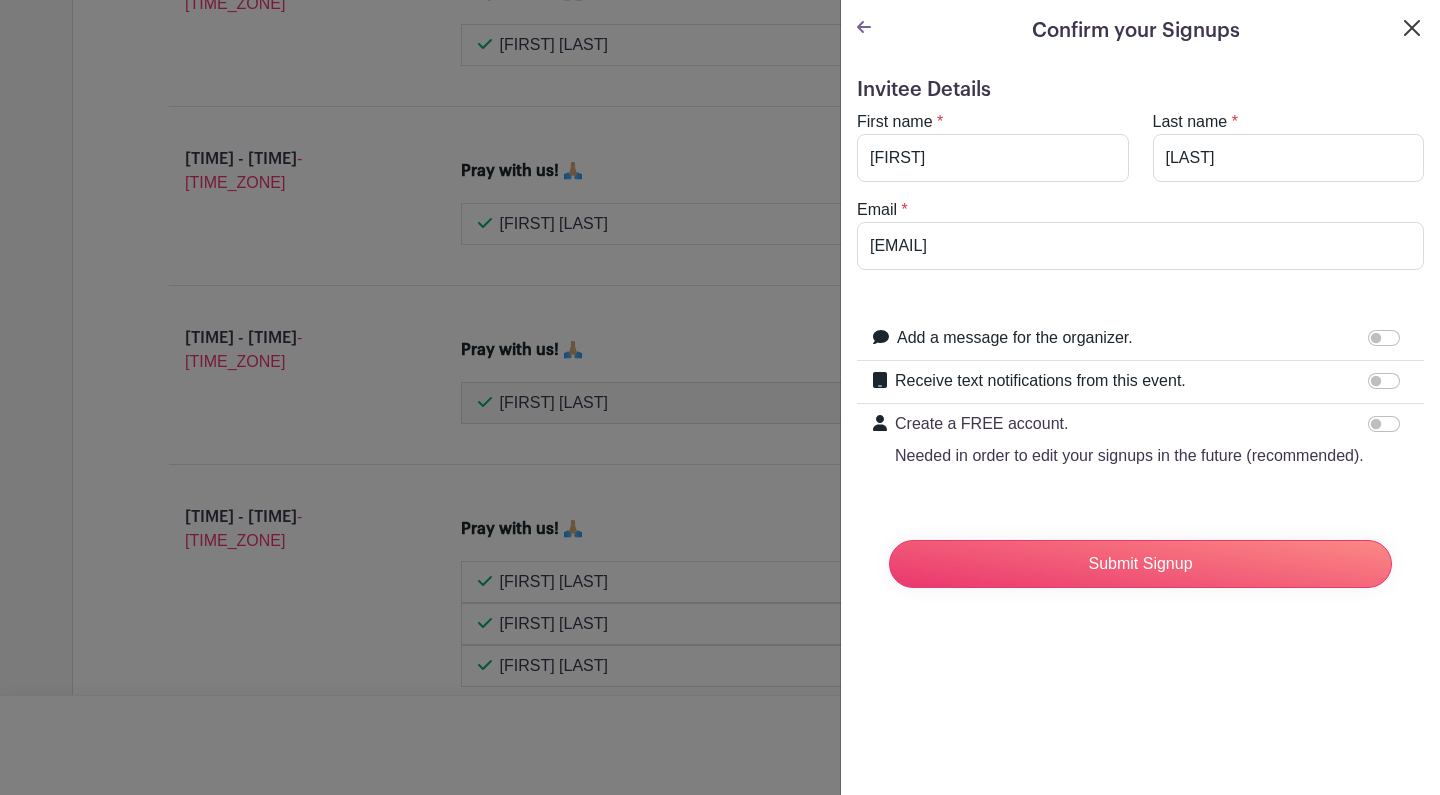 click at bounding box center [1412, 28] 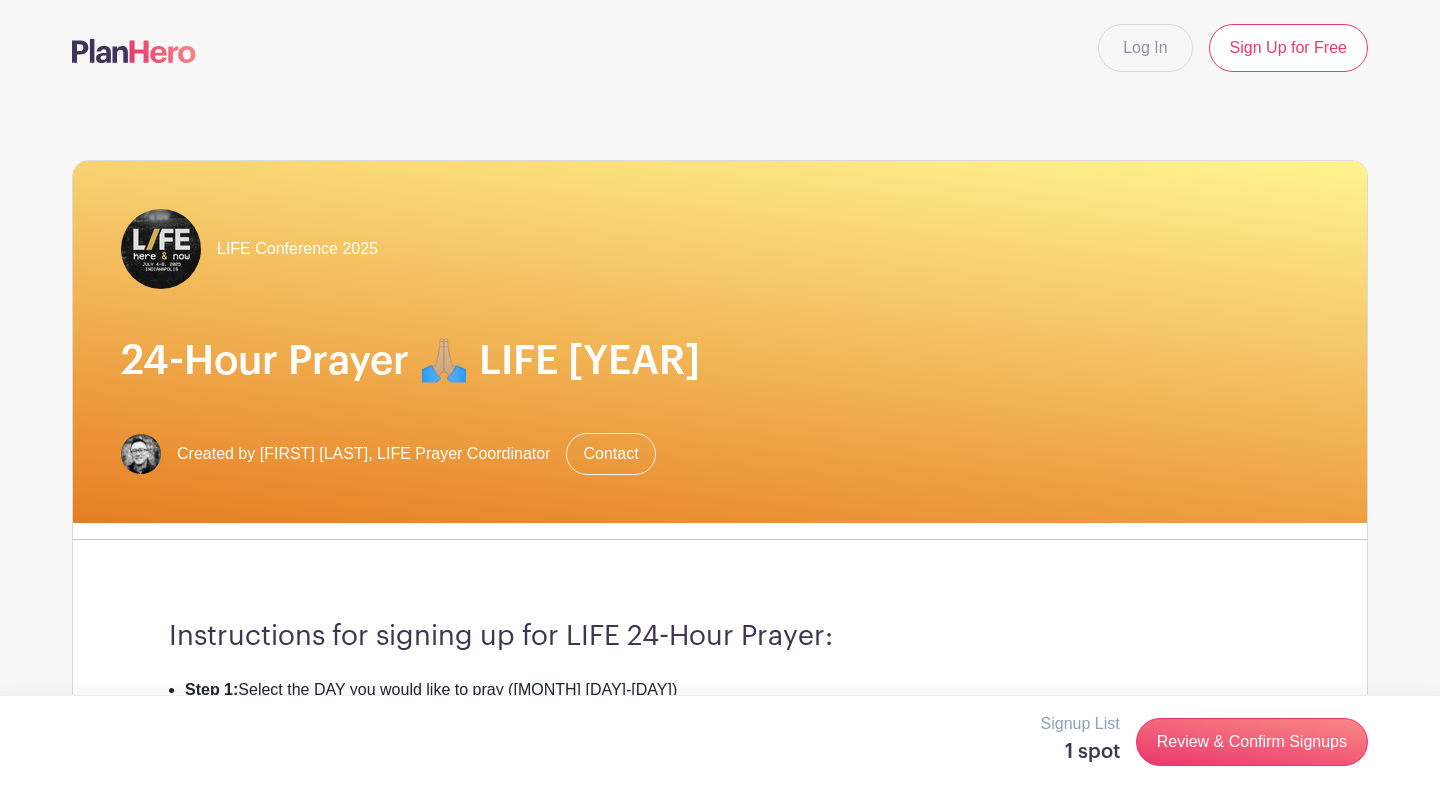 scroll, scrollTop: 0, scrollLeft: 0, axis: both 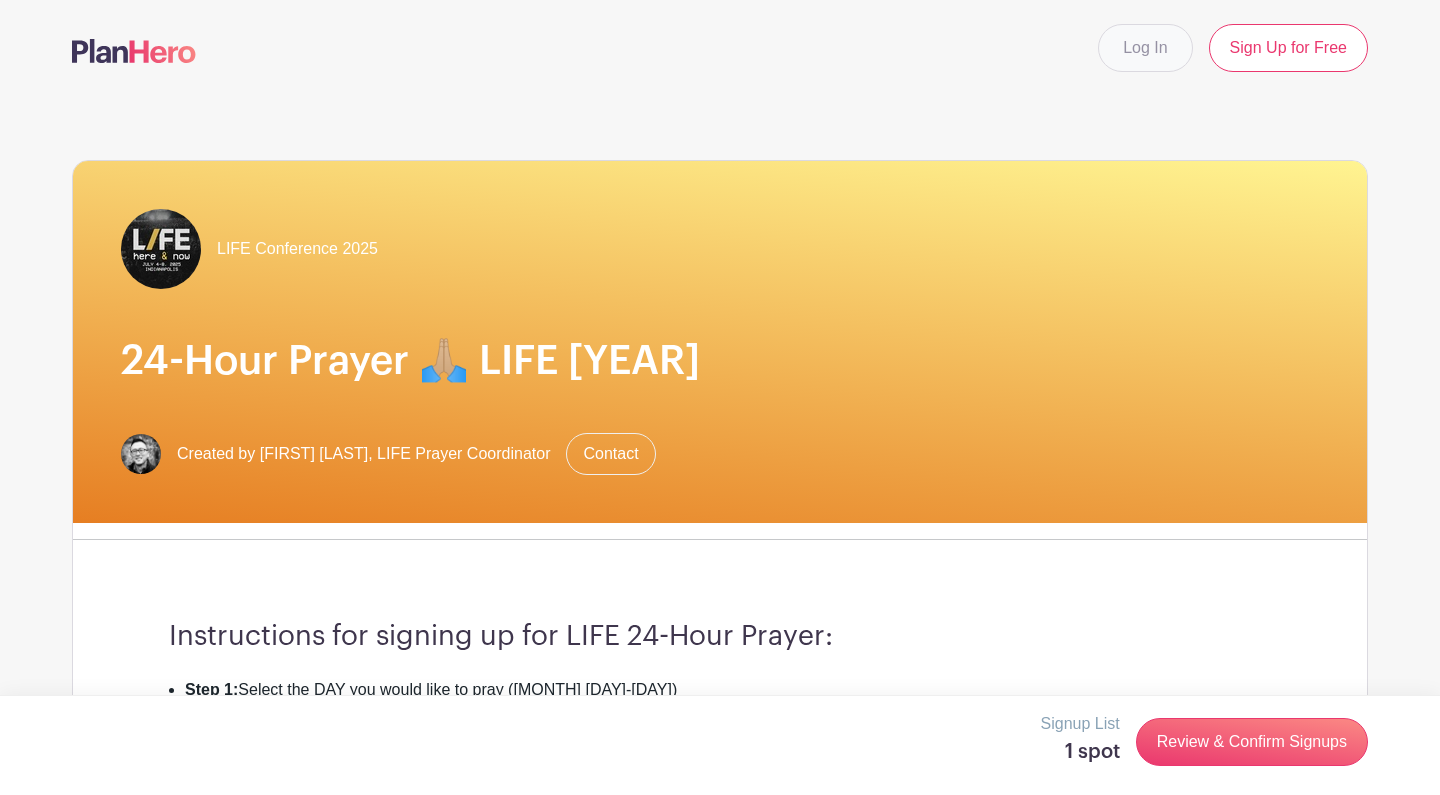 click on "Log In" at bounding box center [1145, 48] 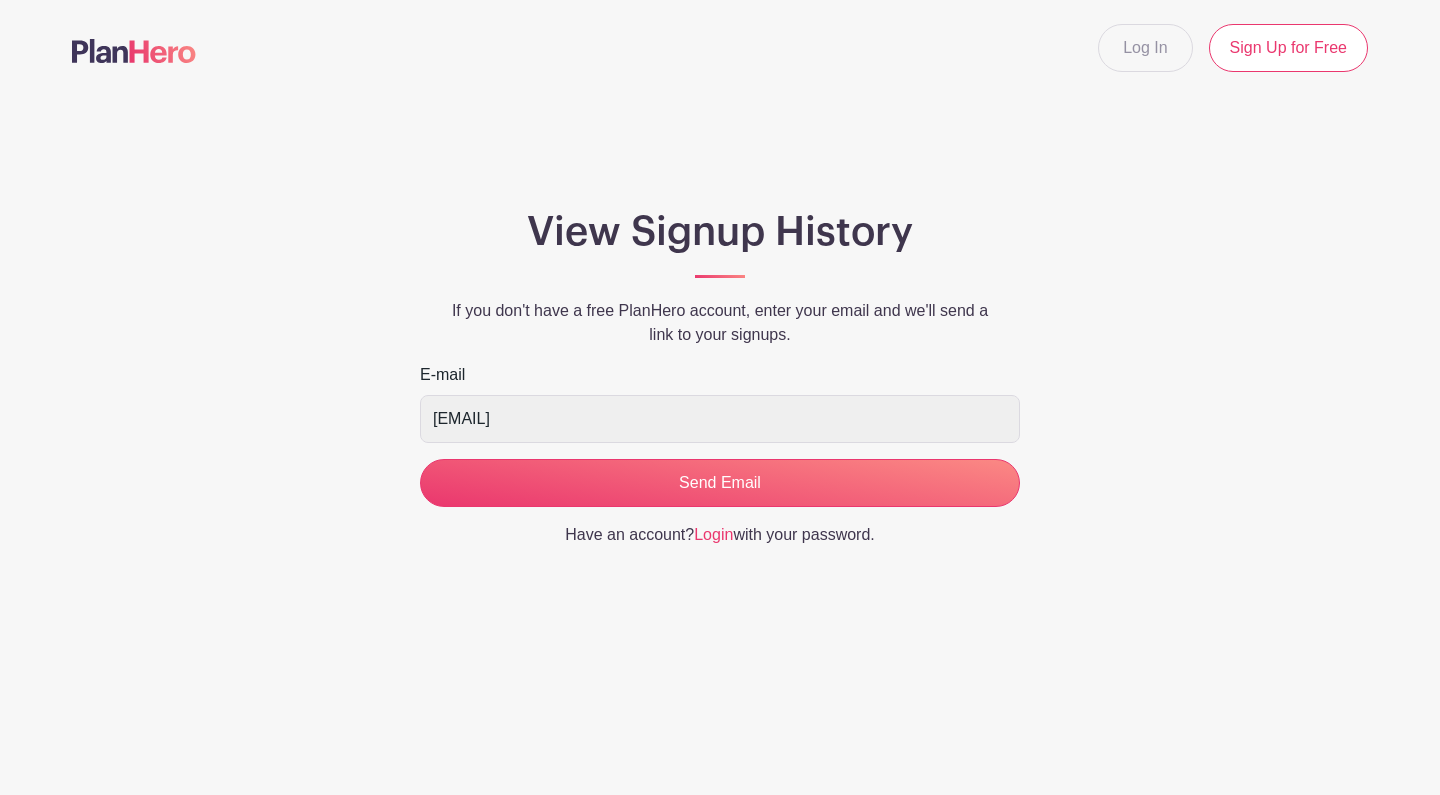 scroll, scrollTop: 0, scrollLeft: 0, axis: both 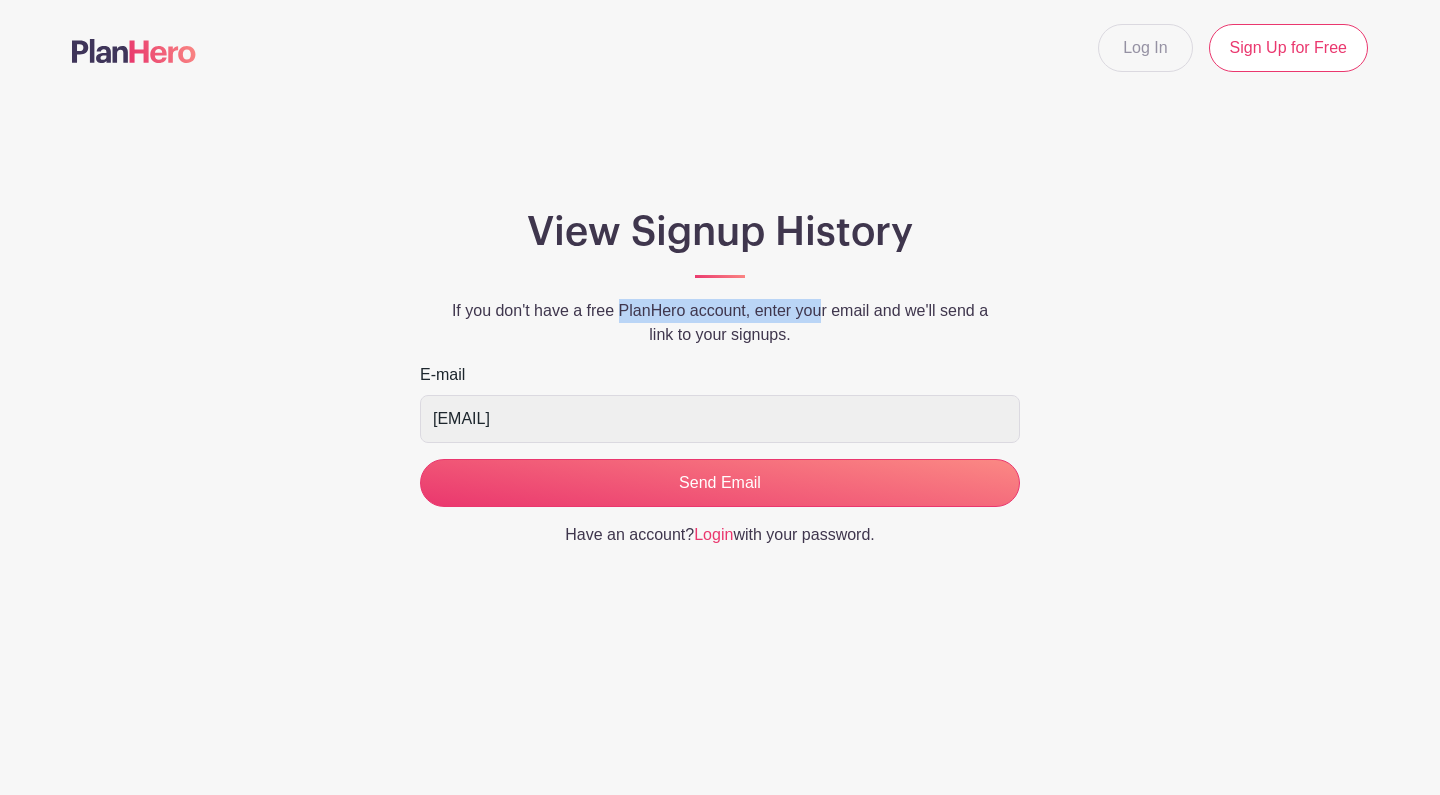 drag, startPoint x: 619, startPoint y: 315, endPoint x: 828, endPoint y: 316, distance: 209.0024 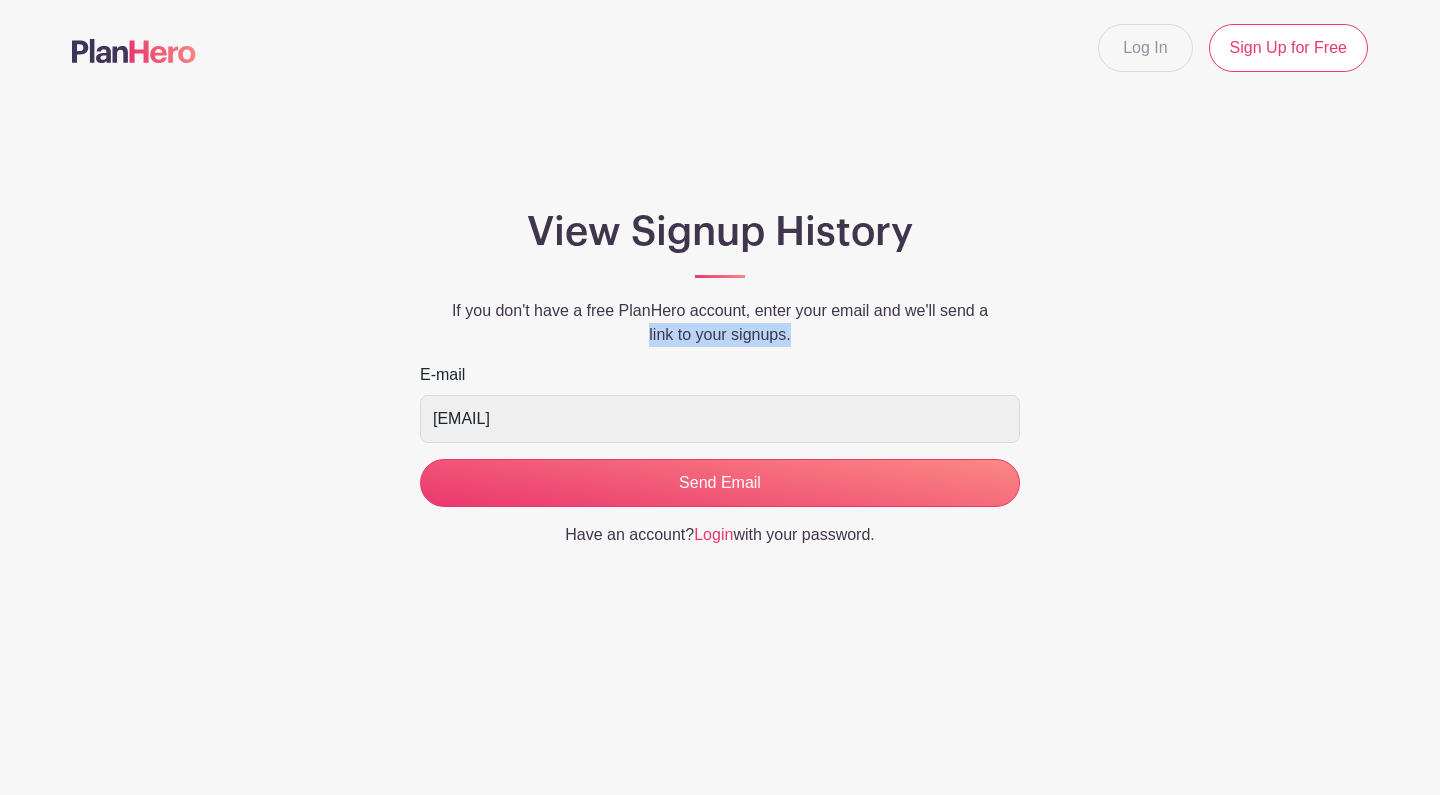 drag, startPoint x: 790, startPoint y: 338, endPoint x: 645, endPoint y: 324, distance: 145.6743 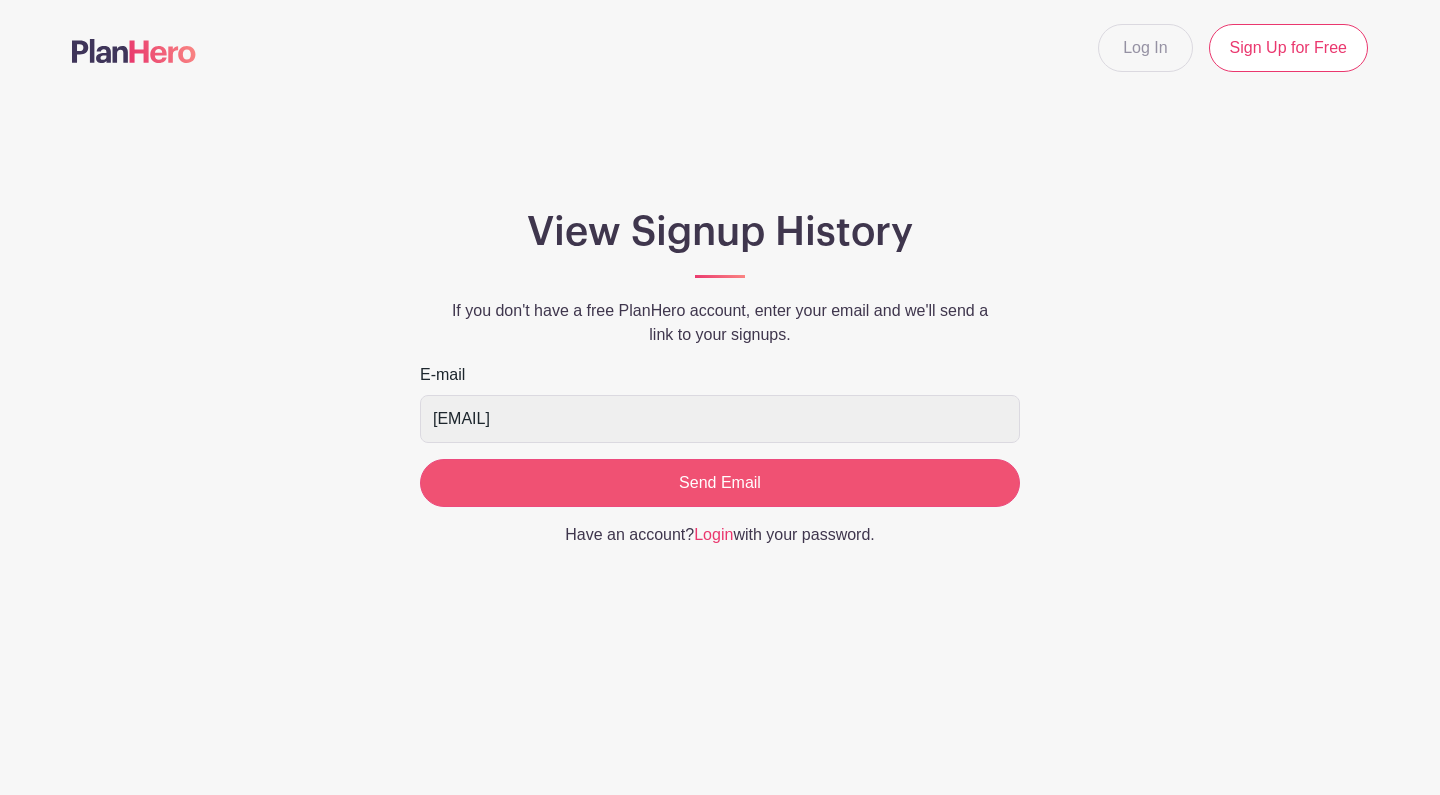 click on "Send Email" at bounding box center [720, 483] 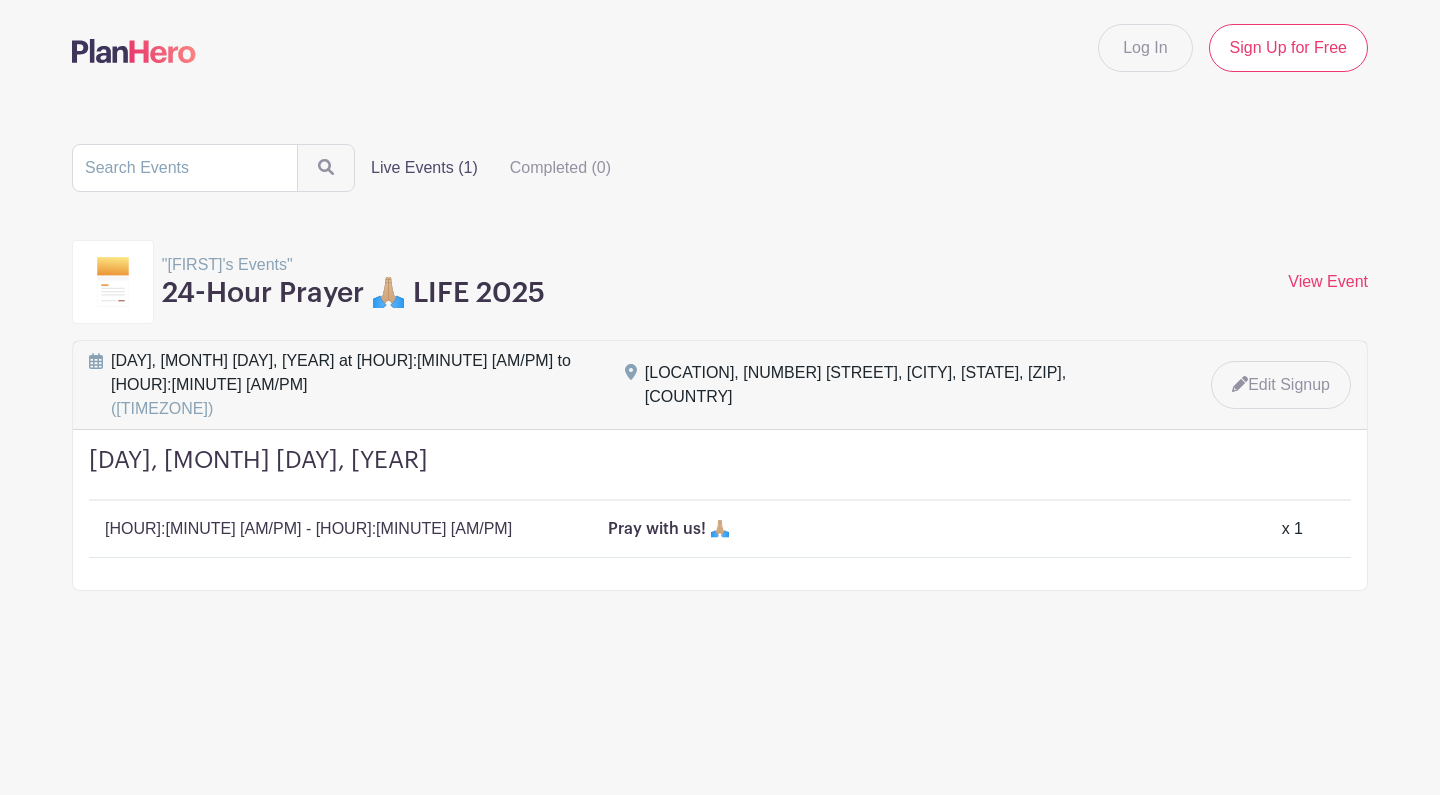 scroll, scrollTop: 0, scrollLeft: 0, axis: both 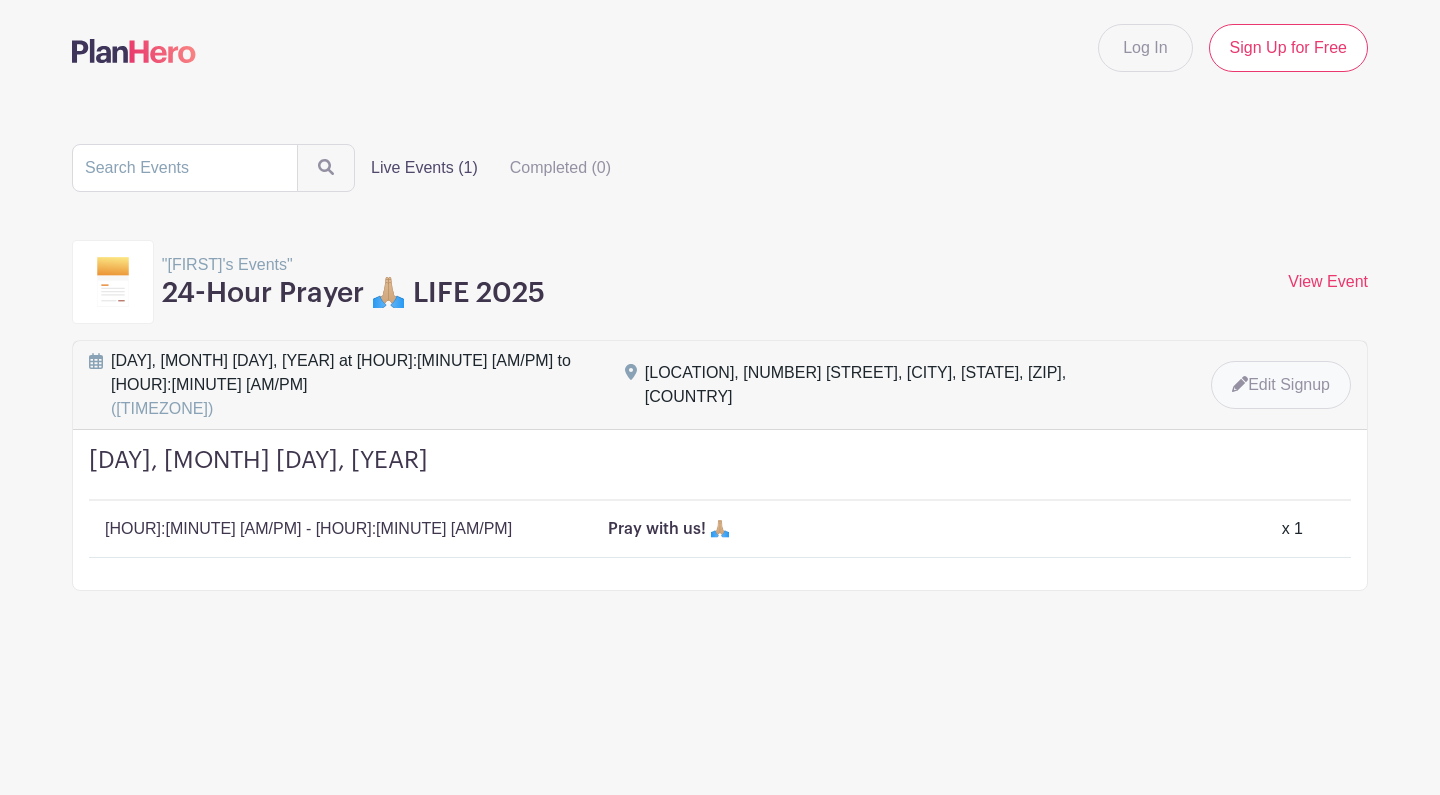 click on "Edit Signup" at bounding box center (1281, 385) 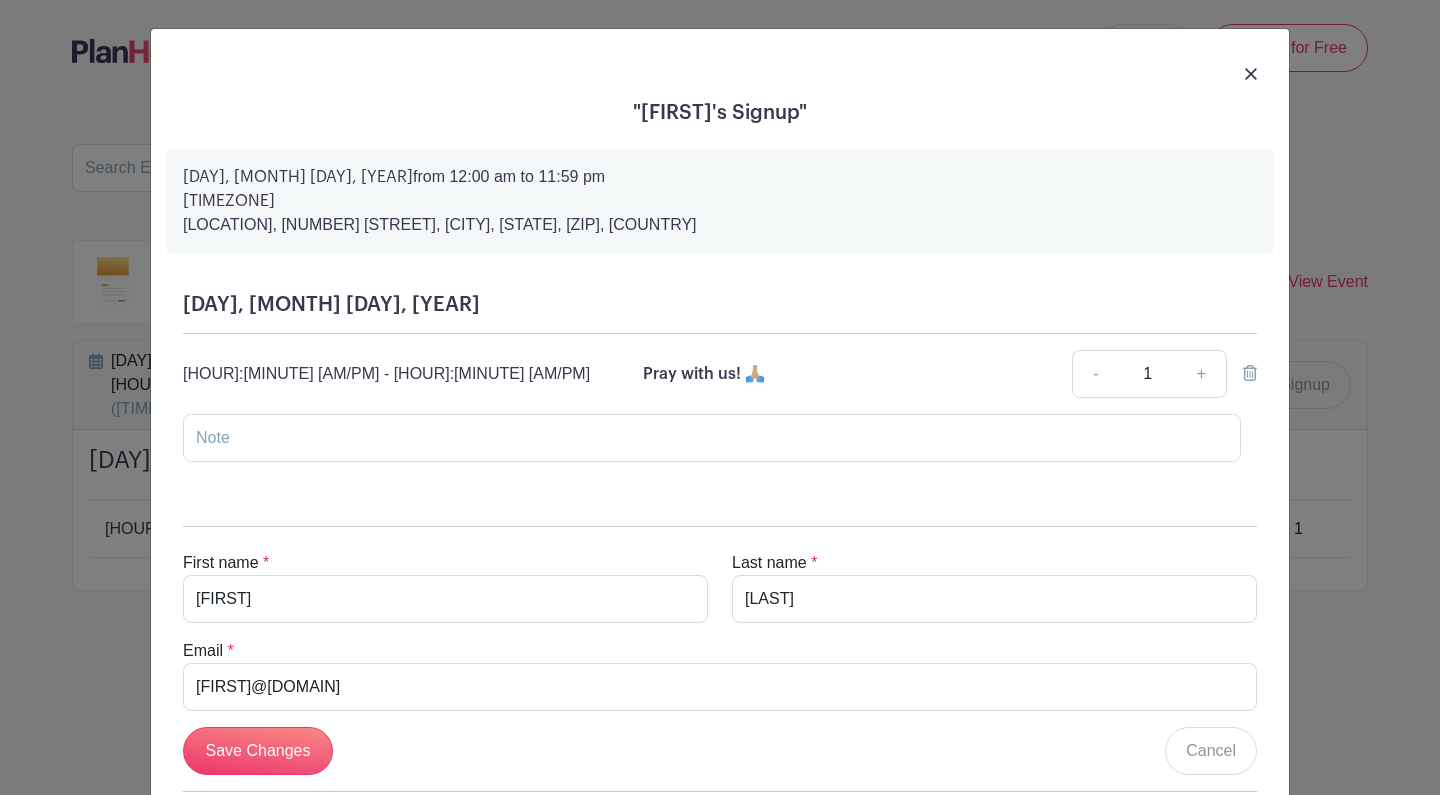 scroll, scrollTop: 0, scrollLeft: 0, axis: both 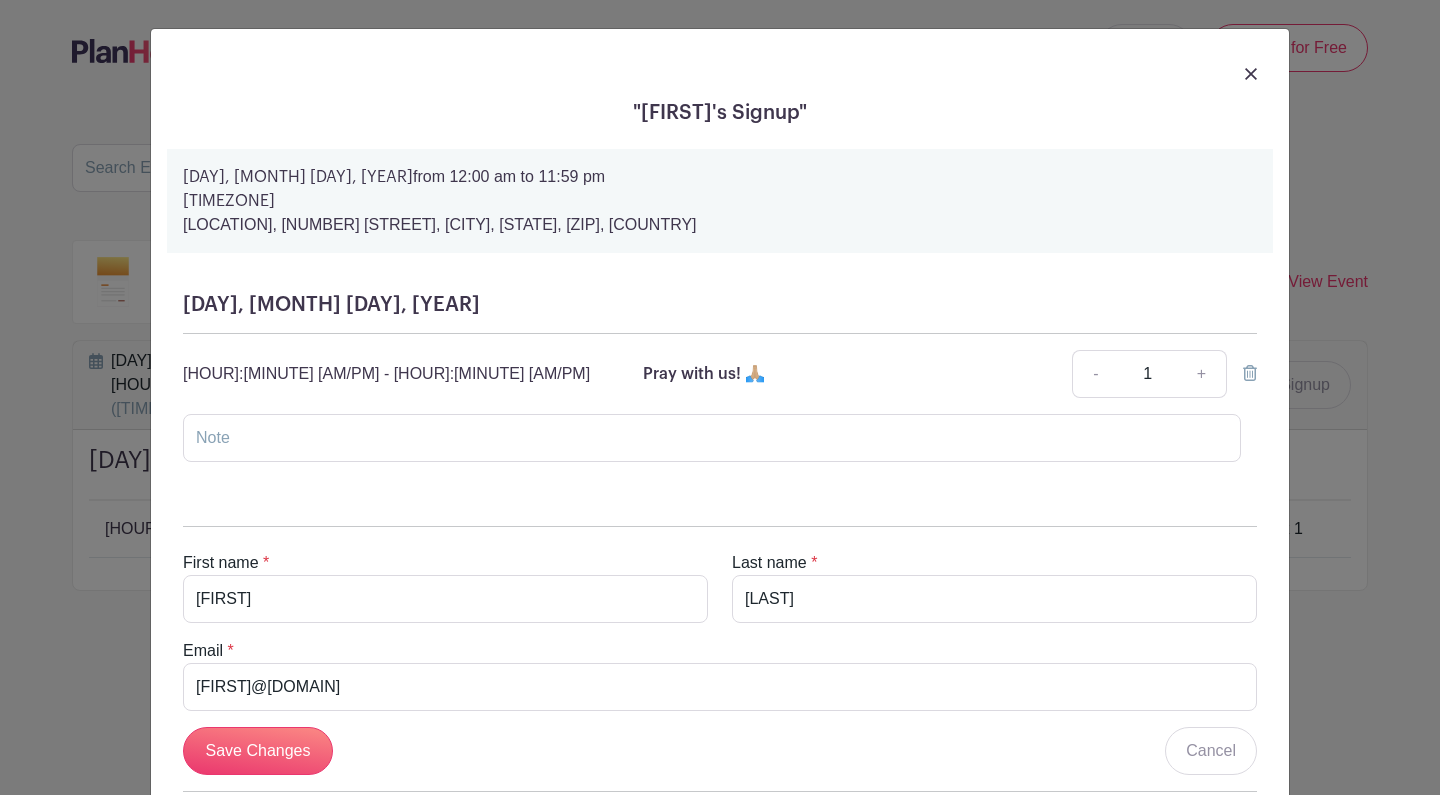 click at bounding box center [1251, 74] 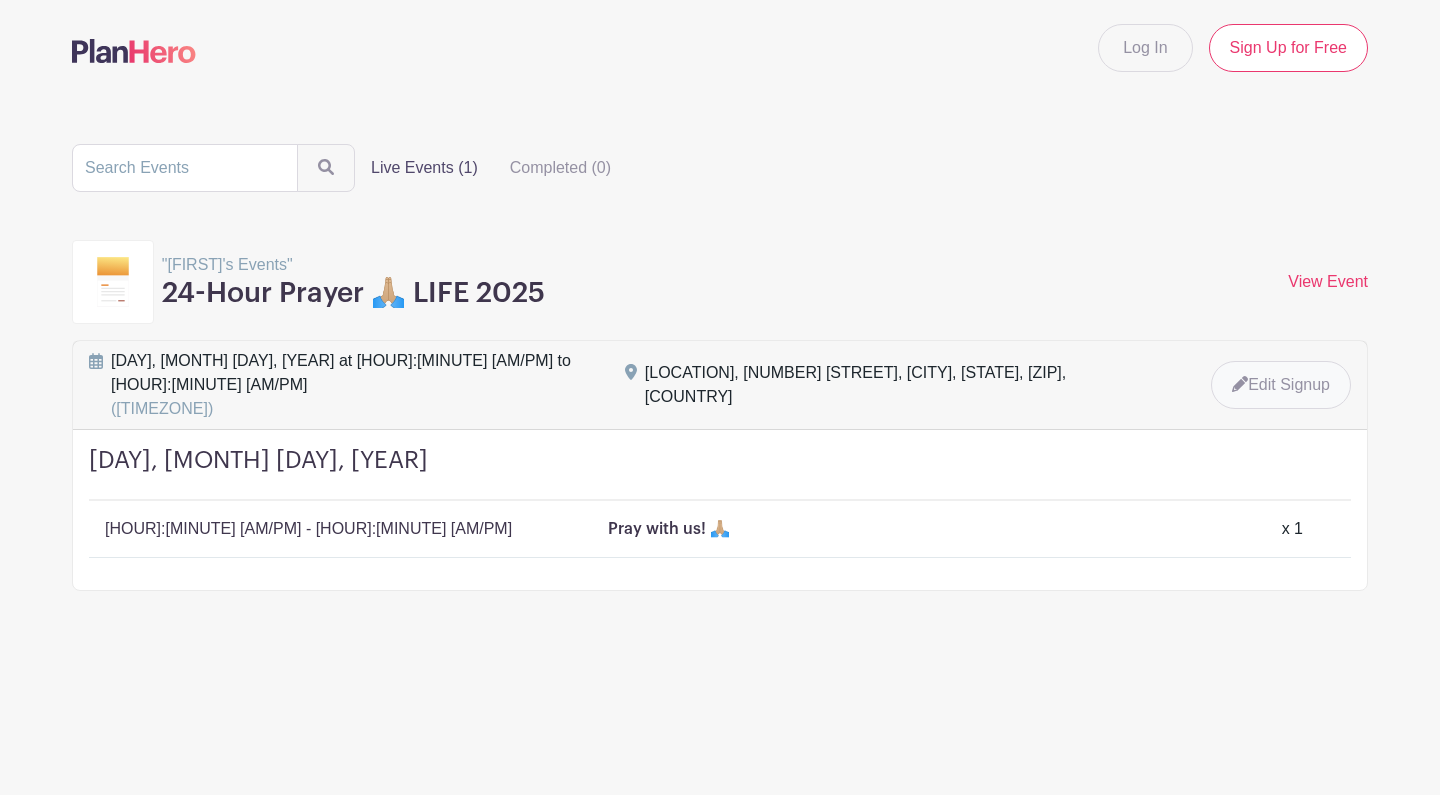click on "Edit Signup" at bounding box center [1281, 385] 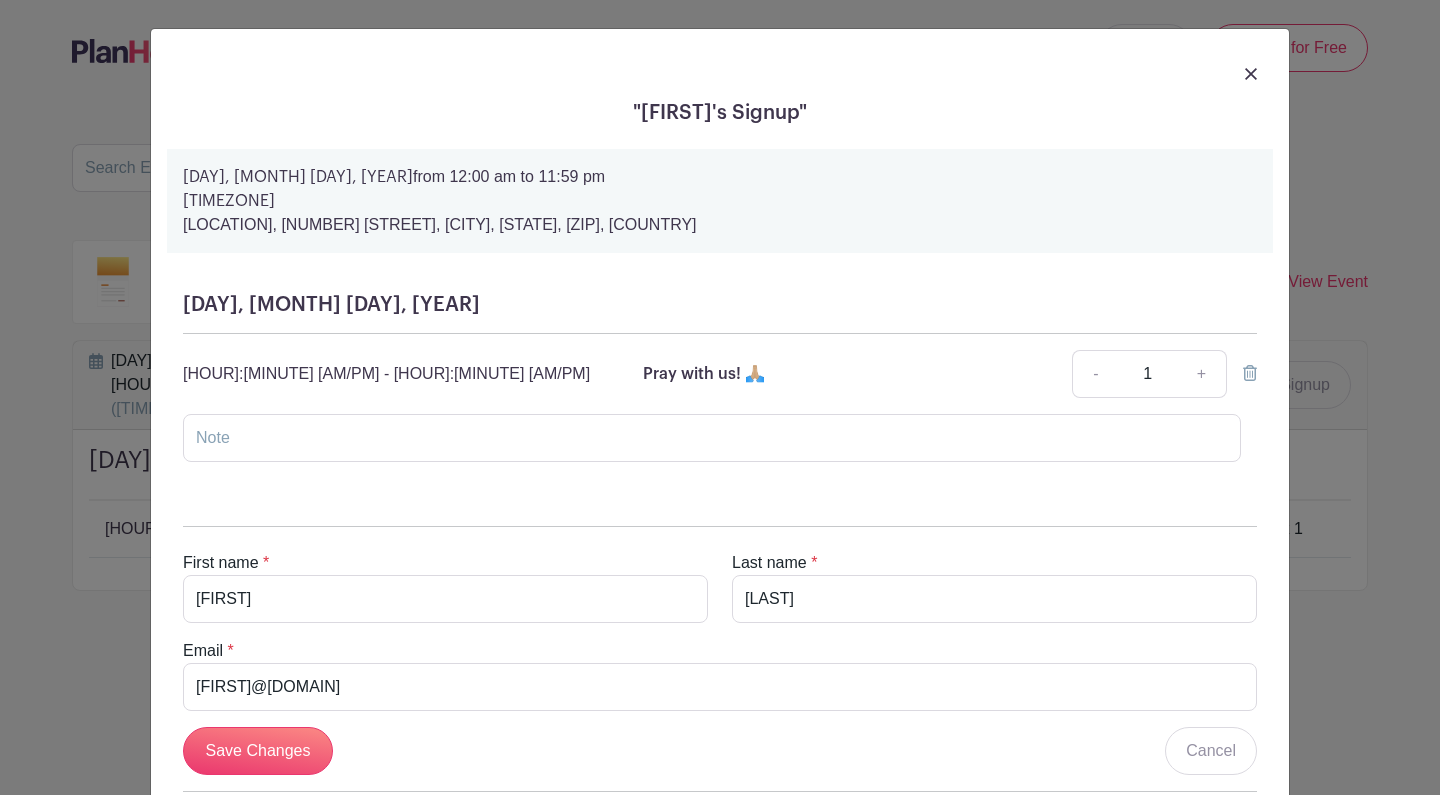 scroll, scrollTop: 0, scrollLeft: 0, axis: both 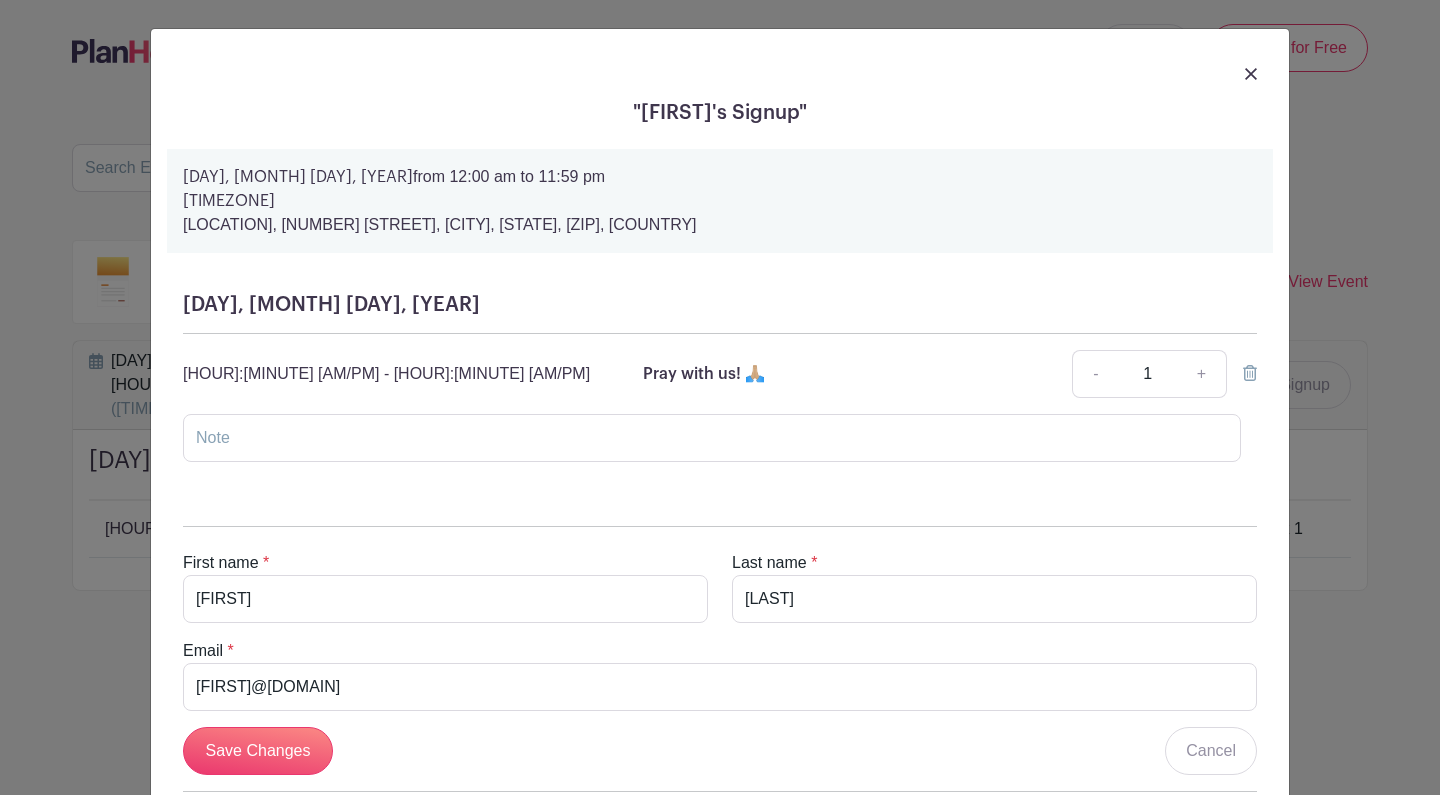 click at bounding box center [1251, 74] 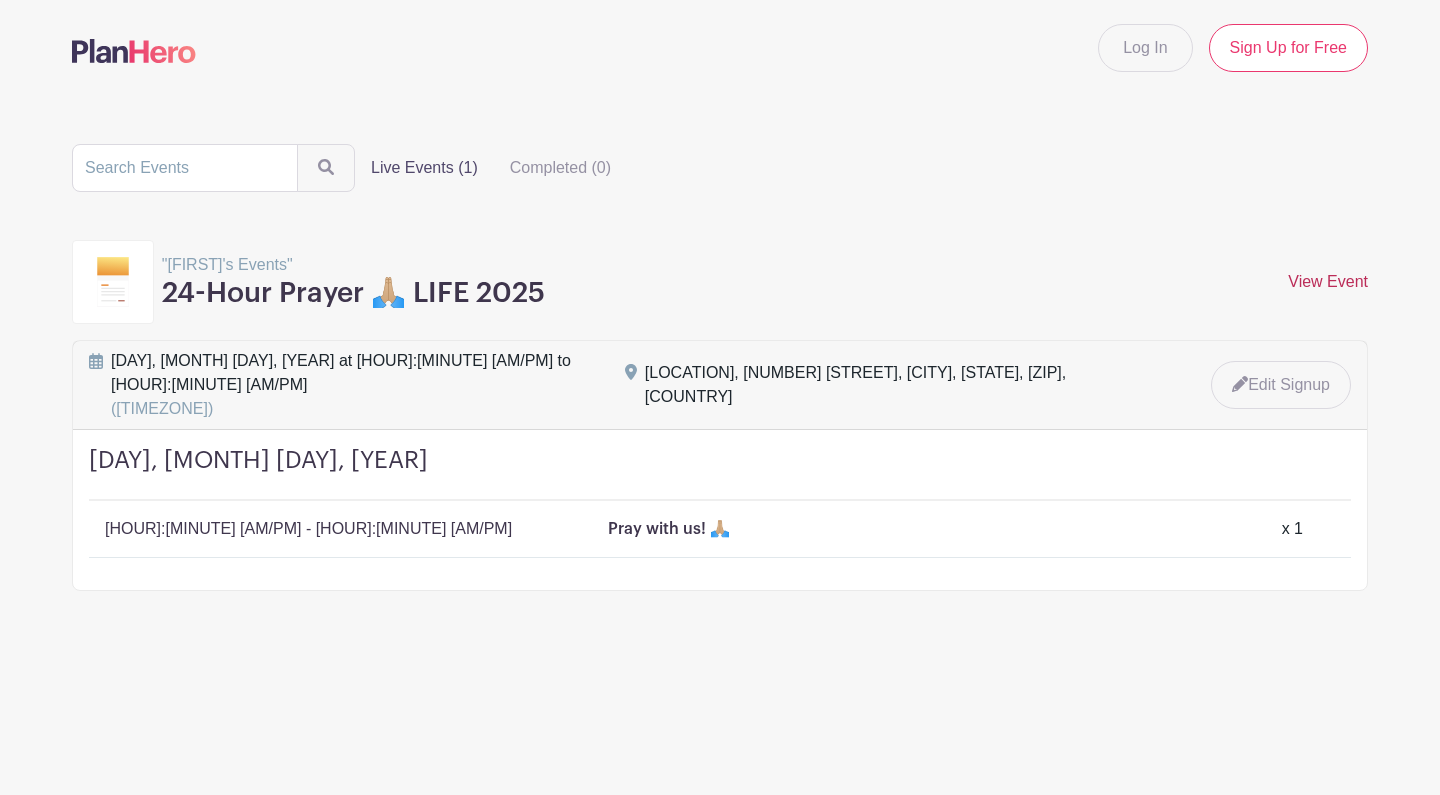 click on "View Event" at bounding box center [1328, 281] 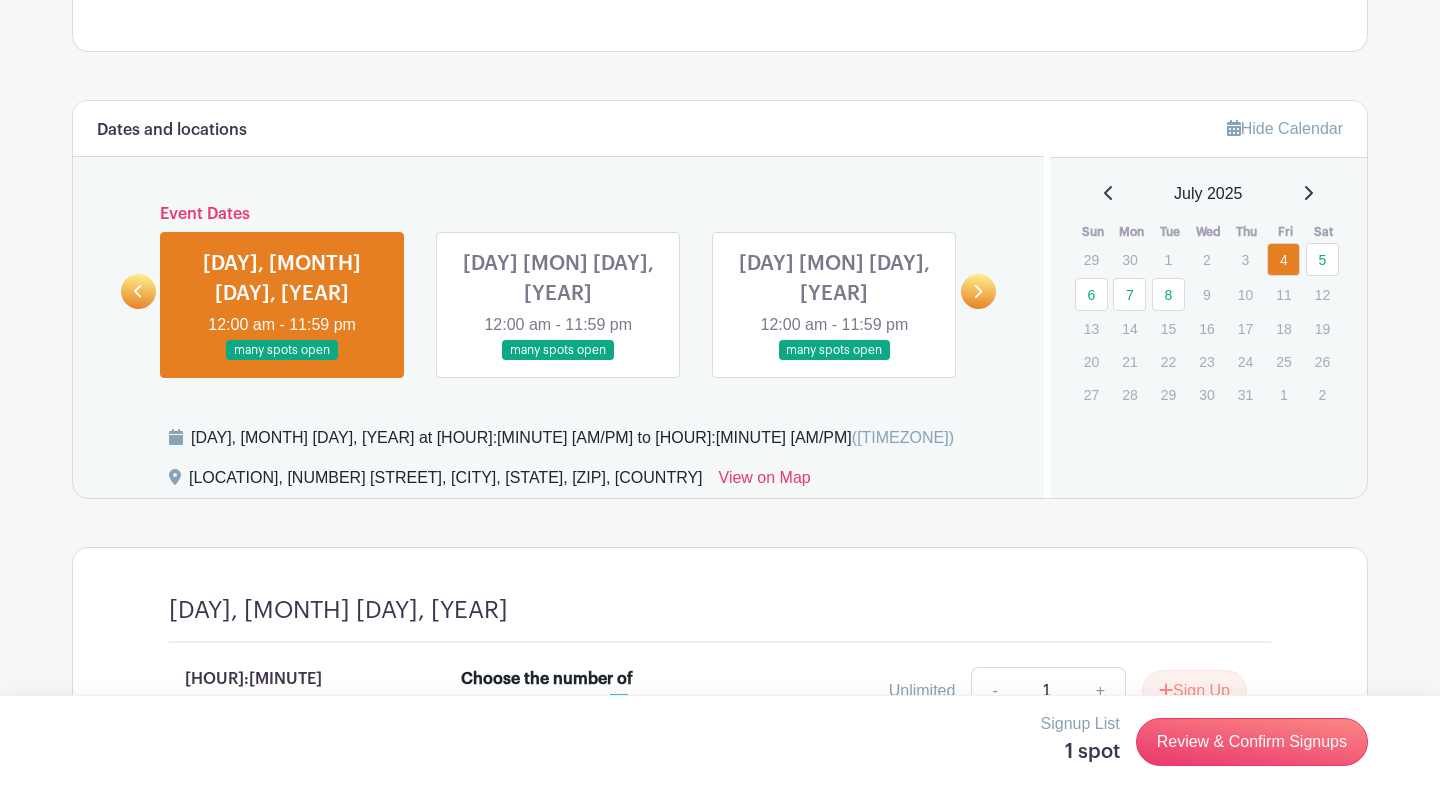 scroll, scrollTop: 928, scrollLeft: 0, axis: vertical 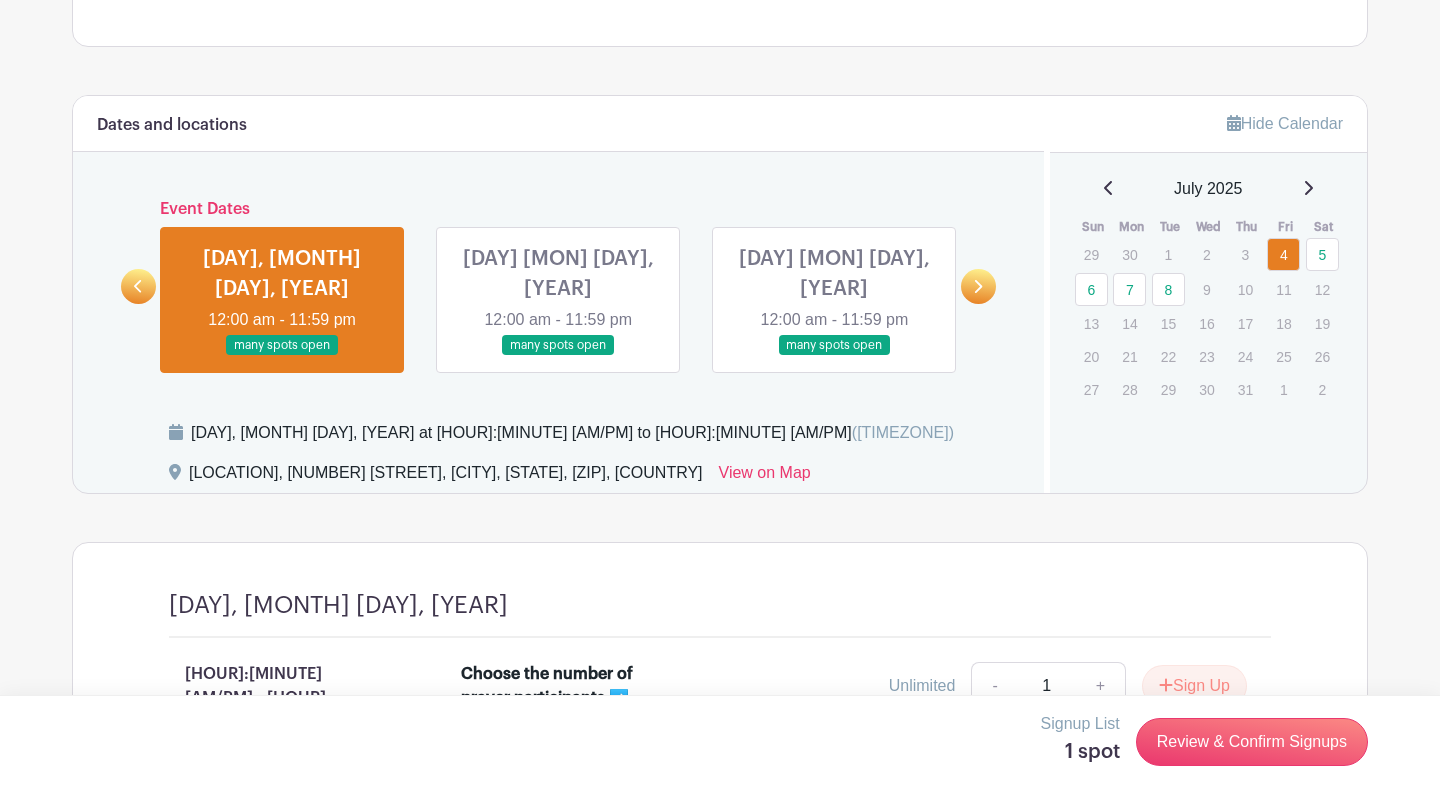 click at bounding box center (834, 356) 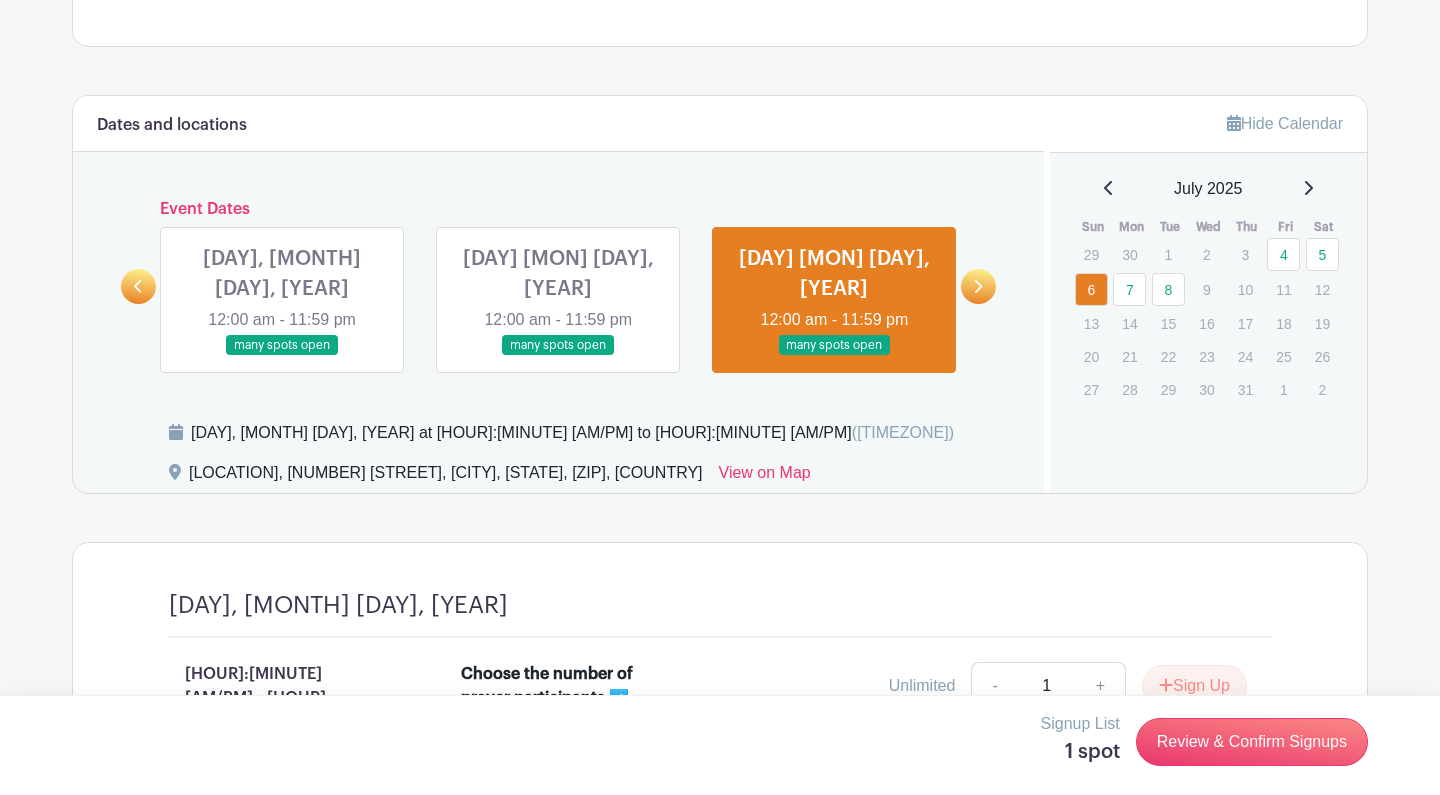 click at bounding box center (977, 286) 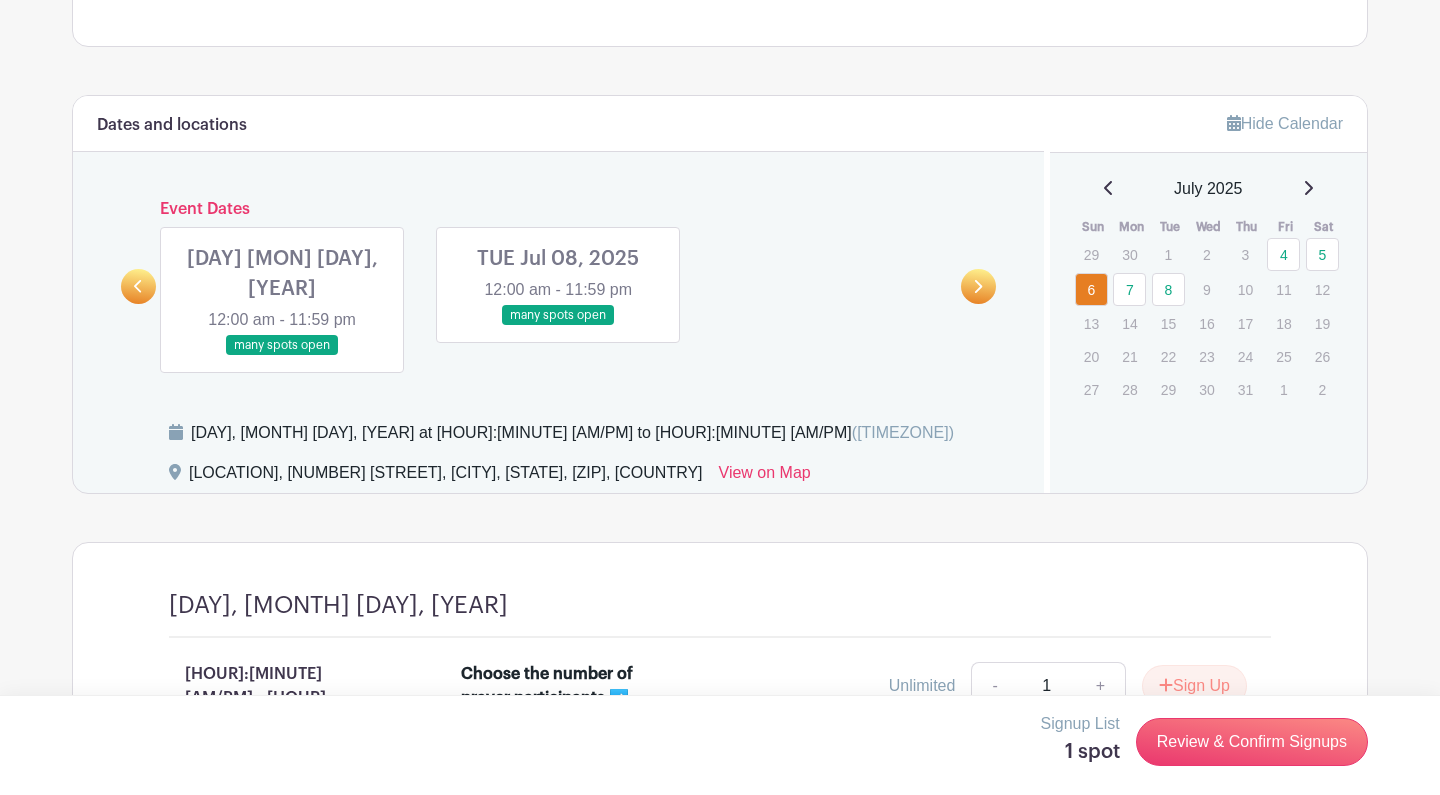 click at bounding box center [977, 286] 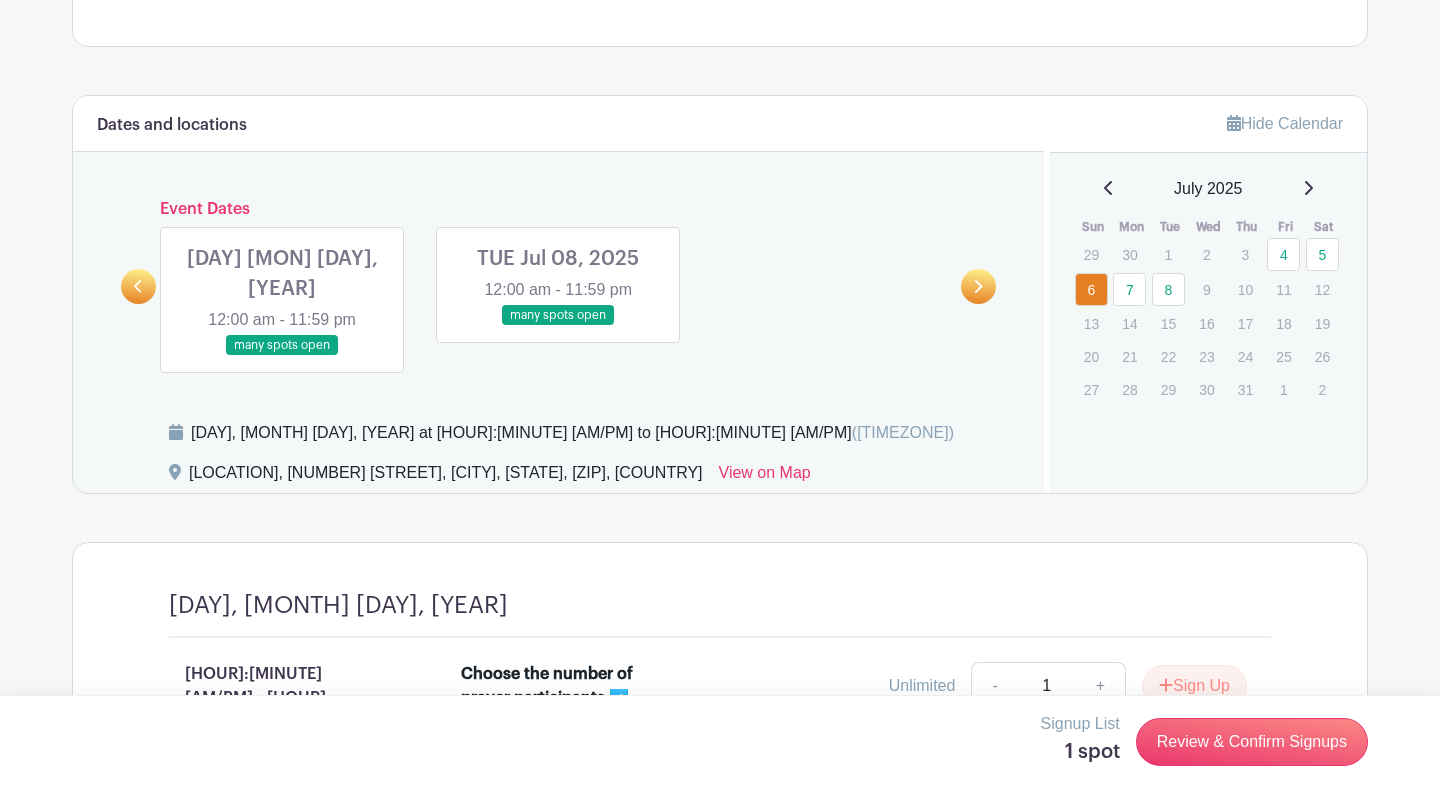 click at bounding box center (558, 326) 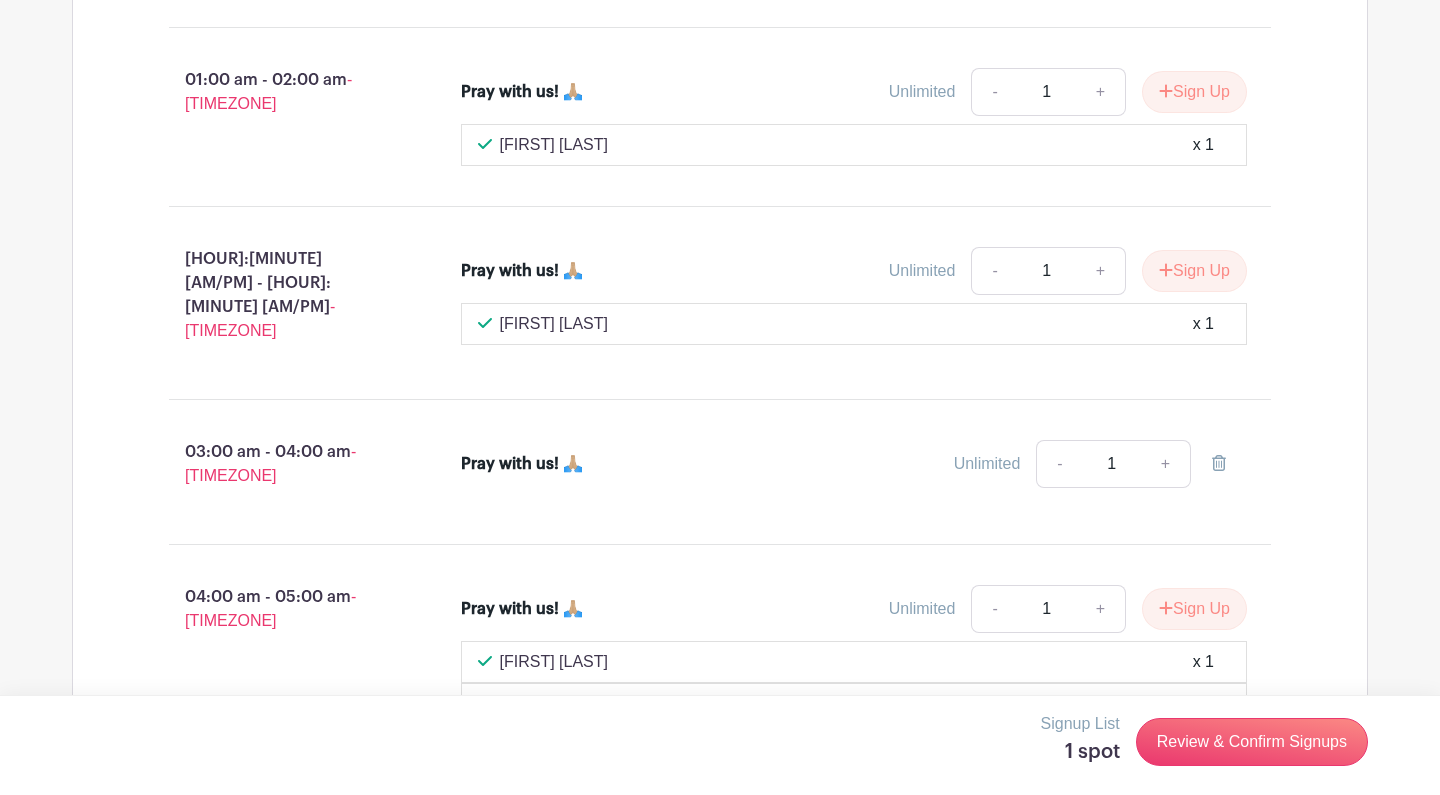 scroll, scrollTop: 1883, scrollLeft: 0, axis: vertical 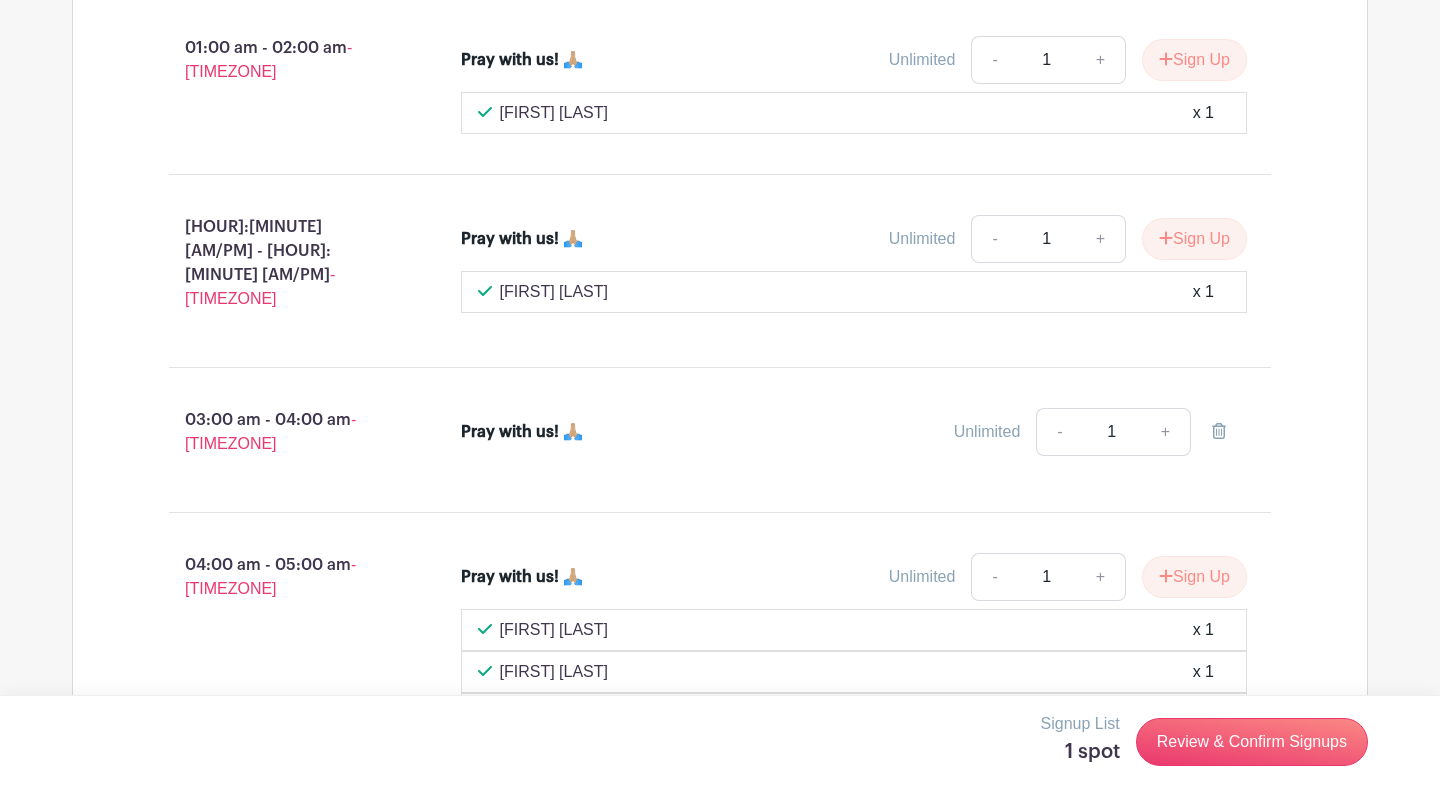 click on "+" at bounding box center (1166, 432) 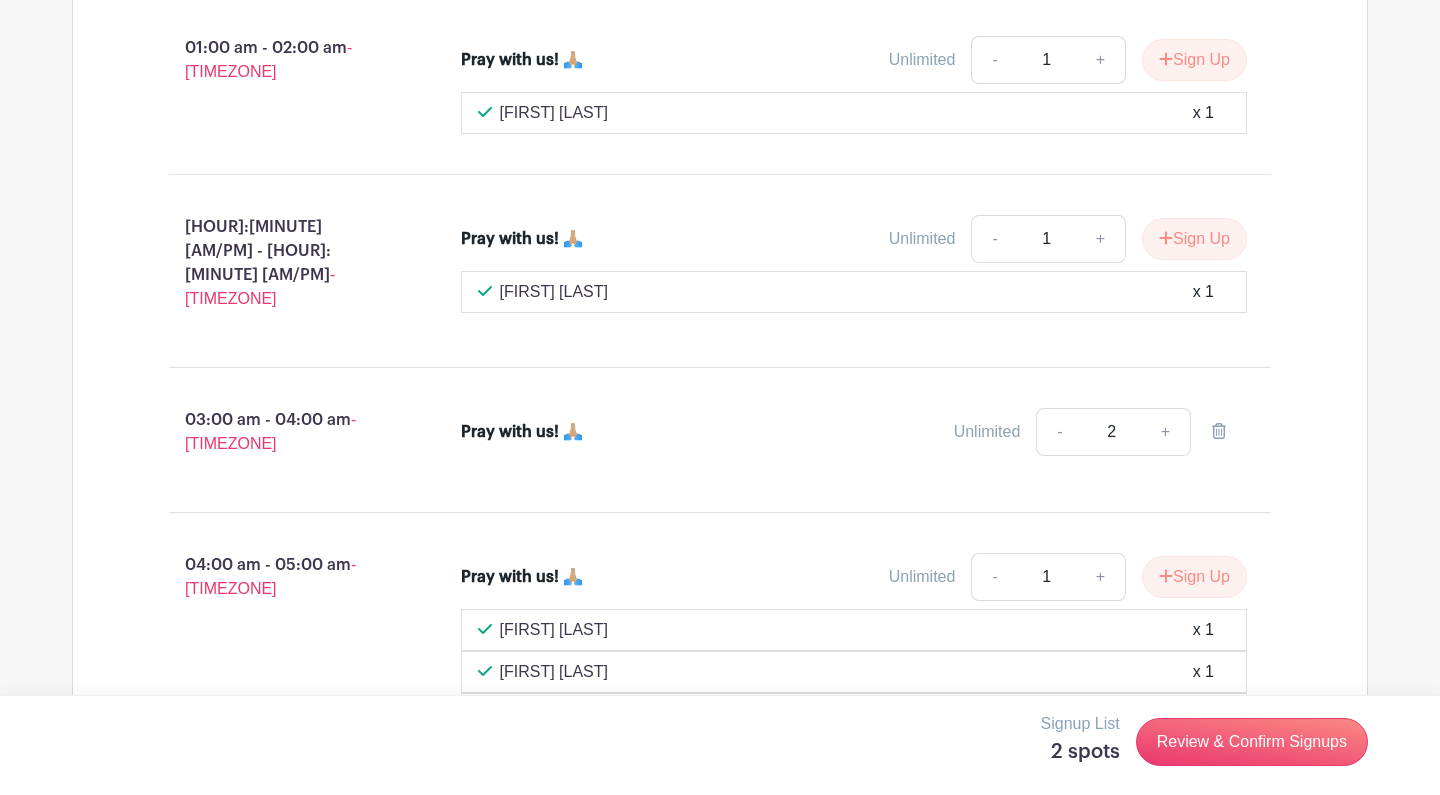 click on "-" at bounding box center (1059, 432) 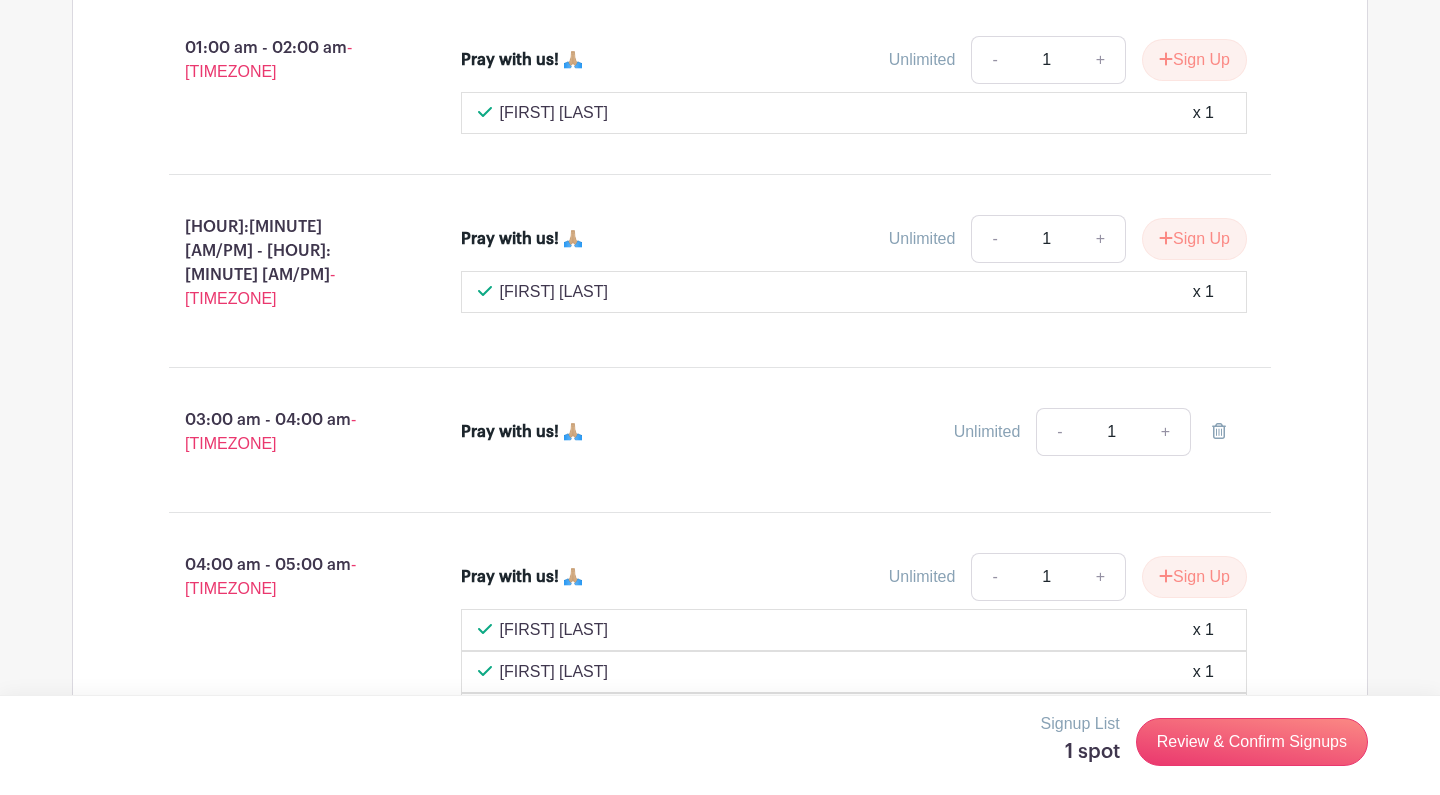click on "+" at bounding box center [1166, 432] 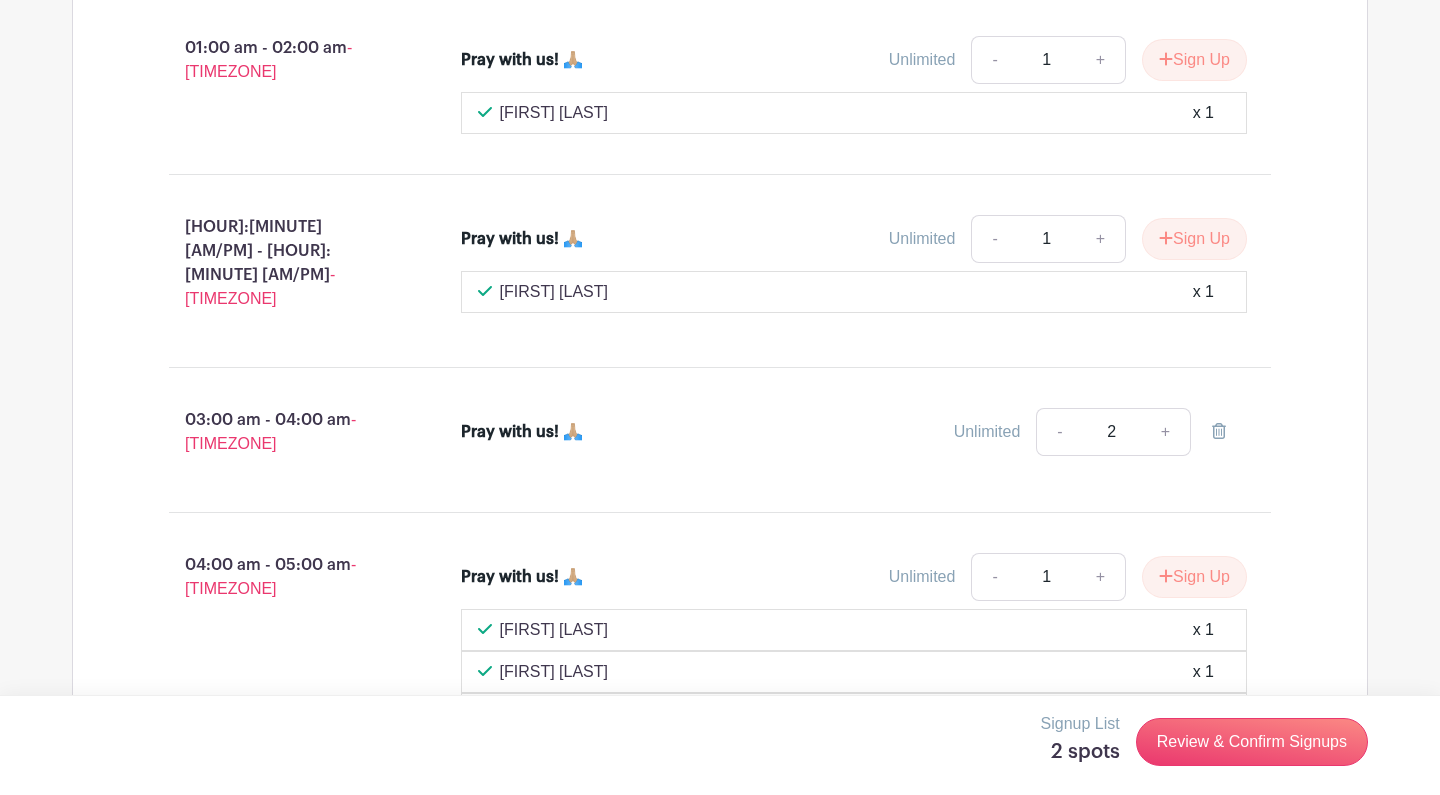click on "-" at bounding box center [1059, 432] 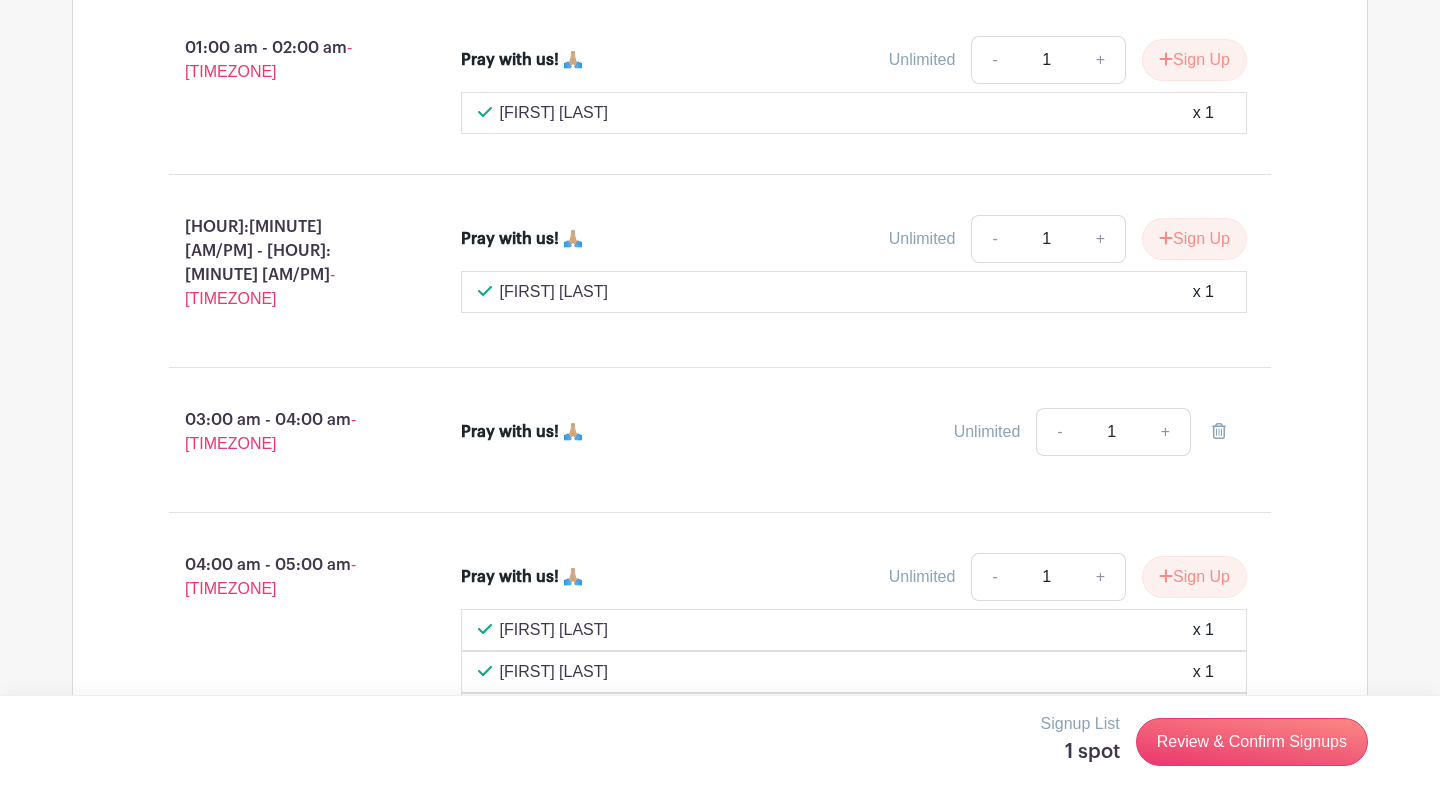 click on "Unlimited
-
1
+" at bounding box center [952, 432] 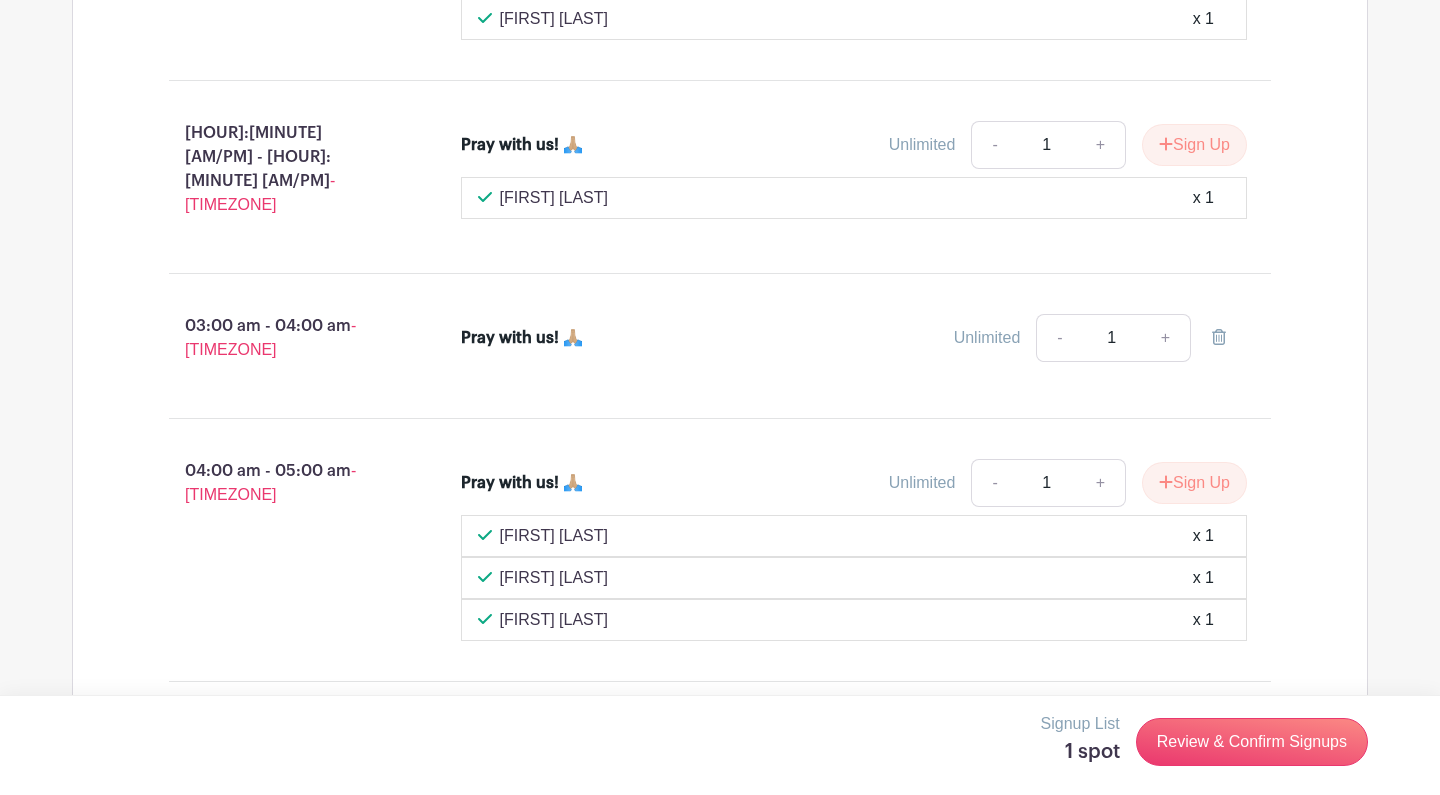 scroll, scrollTop: 1998, scrollLeft: 0, axis: vertical 